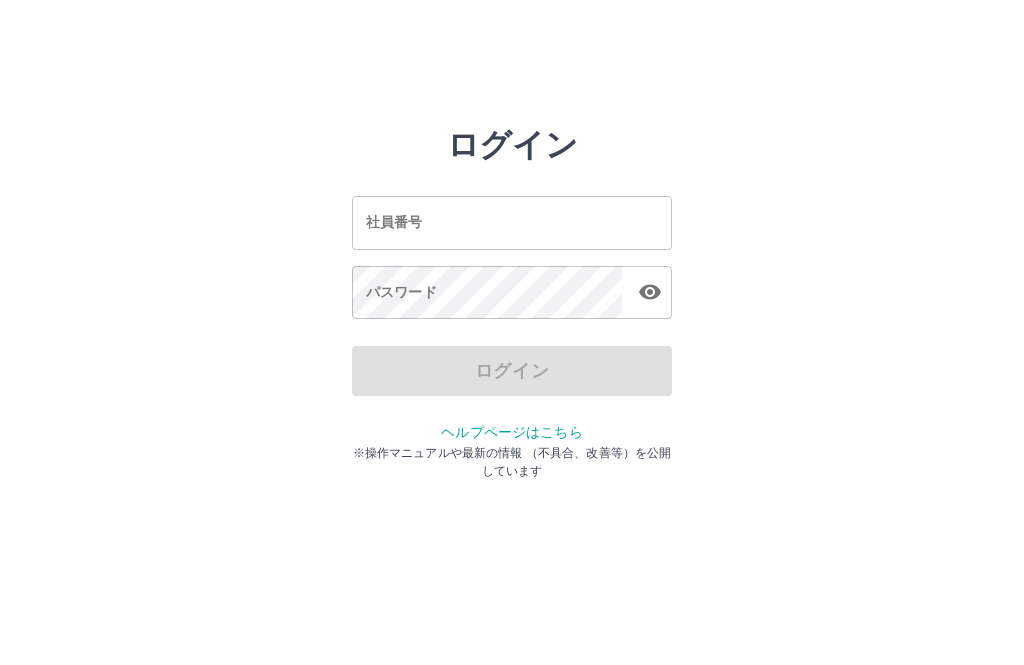 scroll, scrollTop: 0, scrollLeft: 0, axis: both 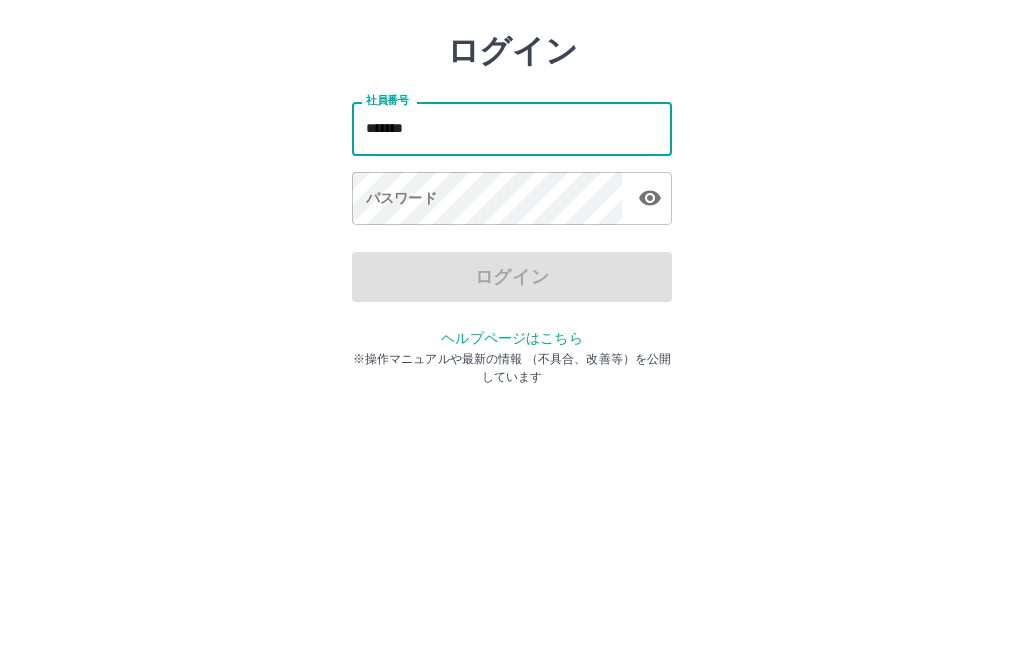 type on "*******" 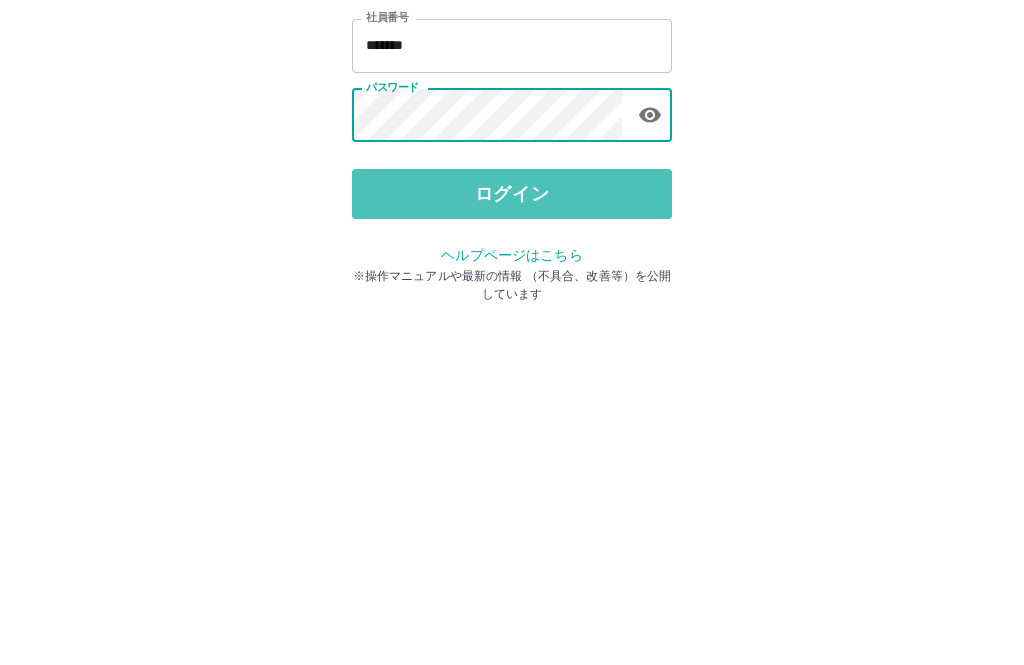 click on "ログイン" at bounding box center (512, 371) 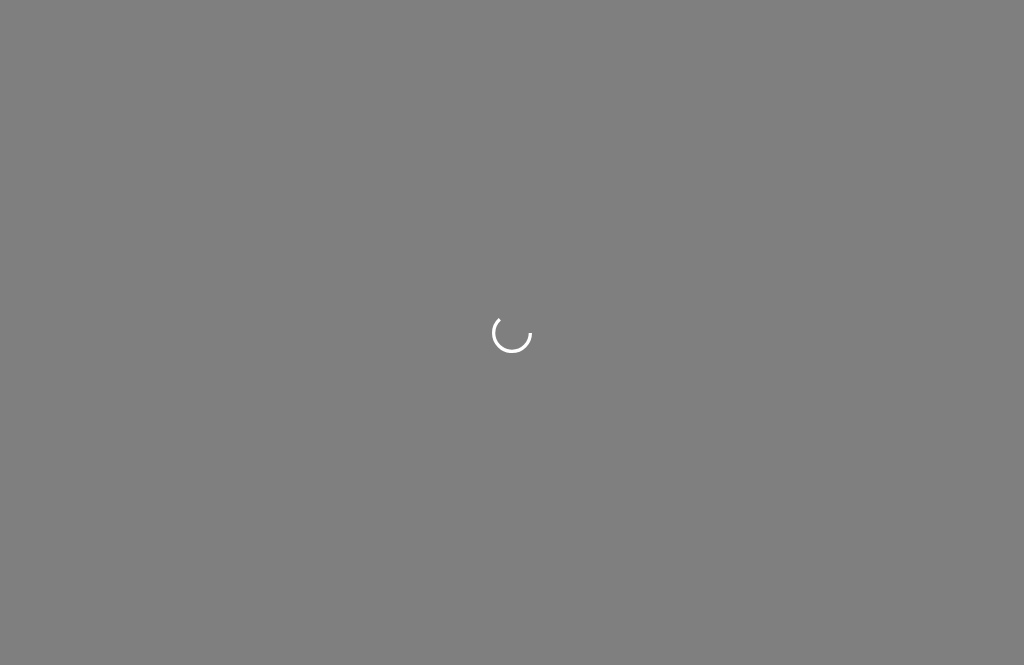 scroll, scrollTop: 0, scrollLeft: 0, axis: both 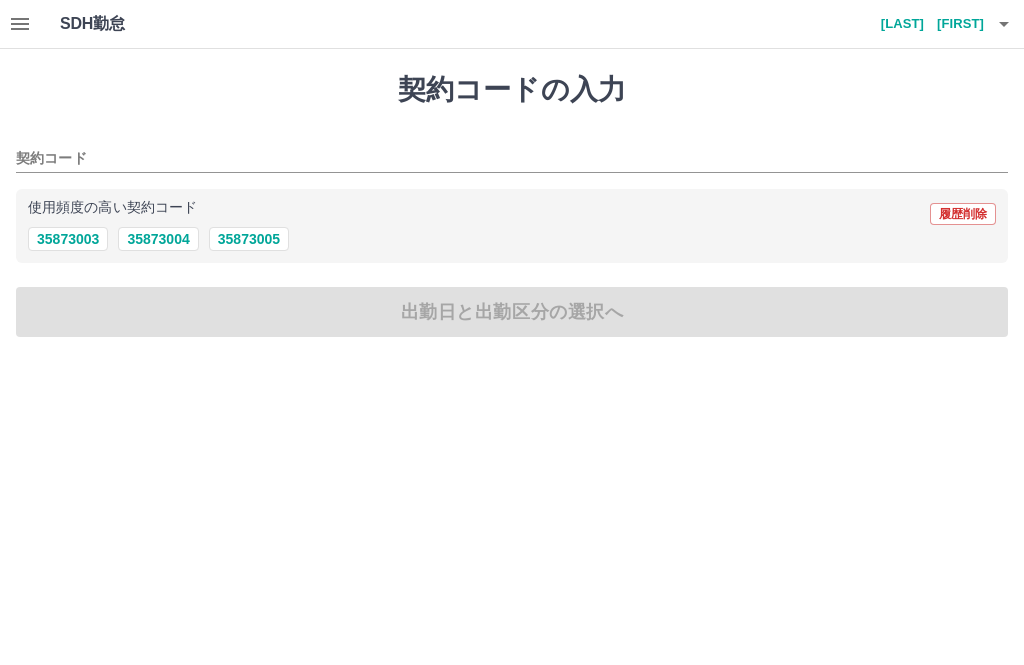 click on "35873003" at bounding box center (68, 239) 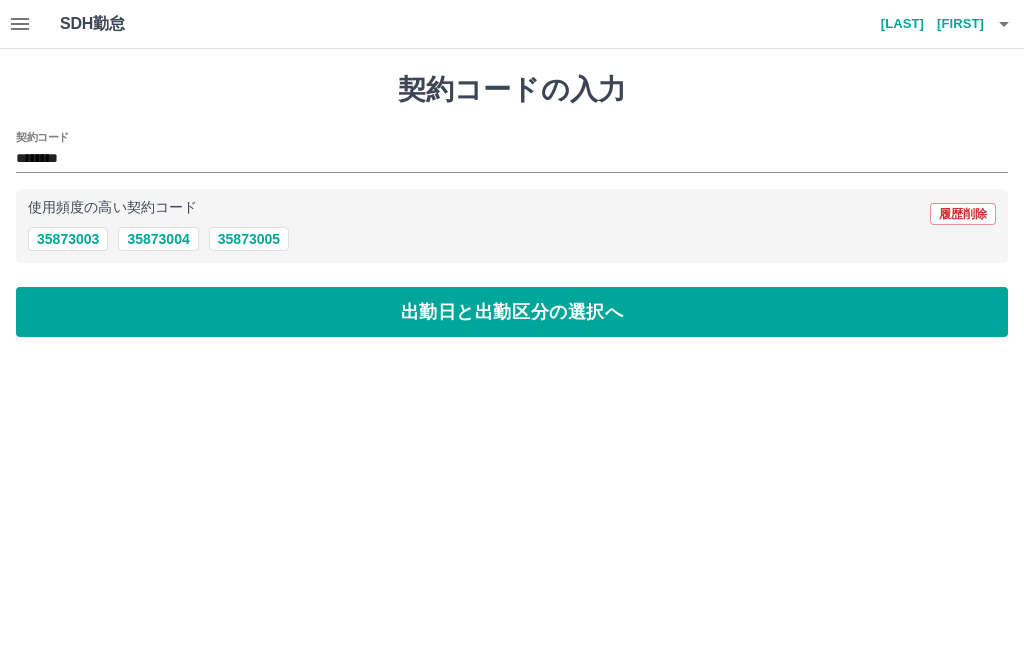 click on "出勤日と出勤区分の選択へ" at bounding box center [512, 312] 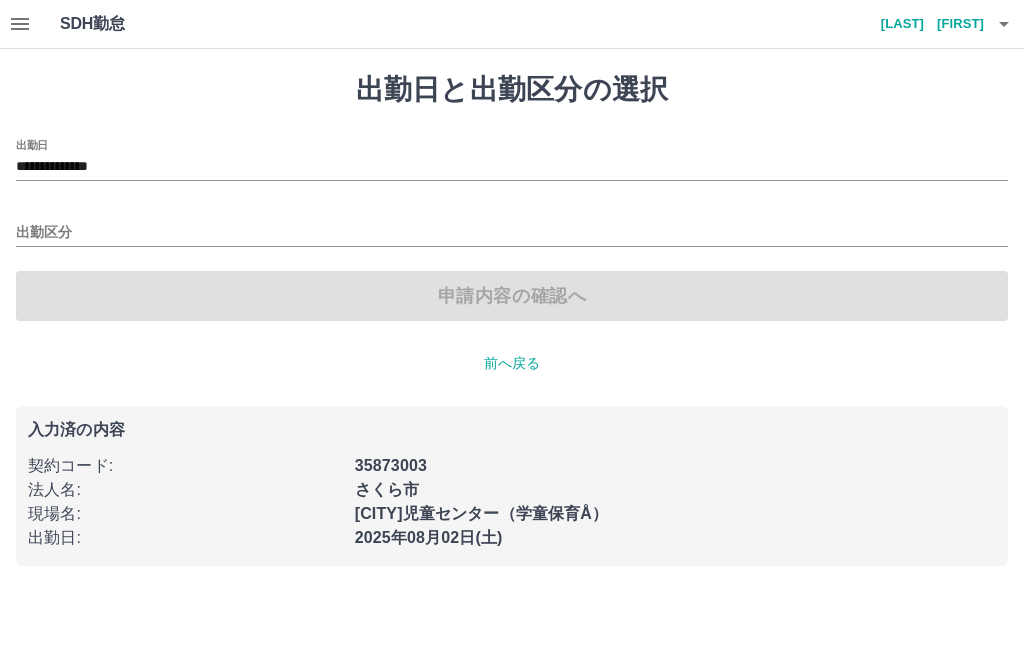 click on "**********" at bounding box center (512, 167) 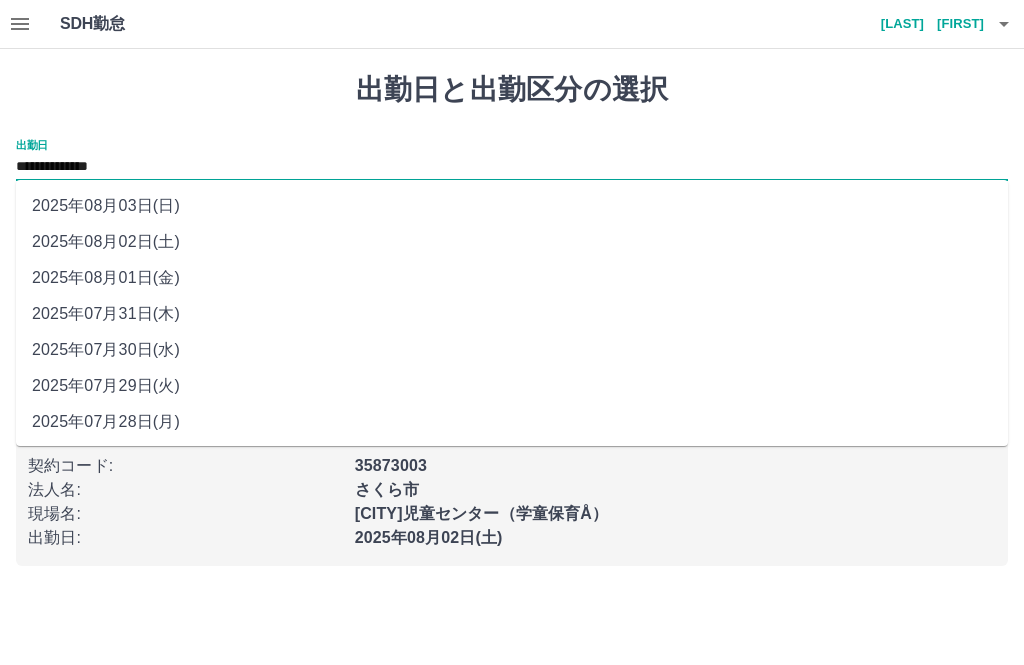click on "2025年08月01日(金)" at bounding box center (512, 278) 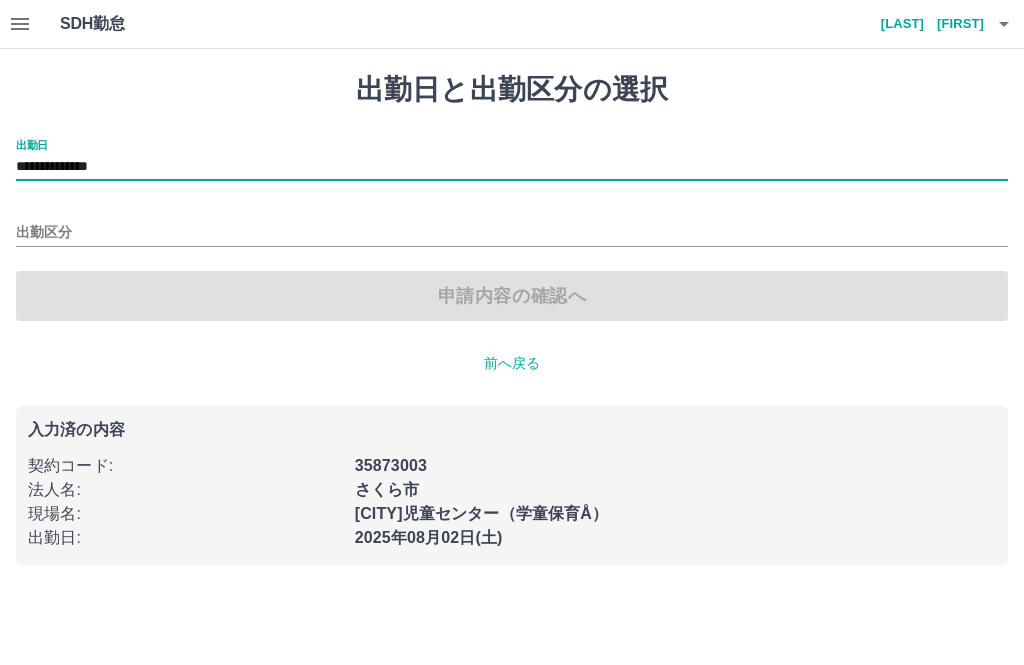 type on "**********" 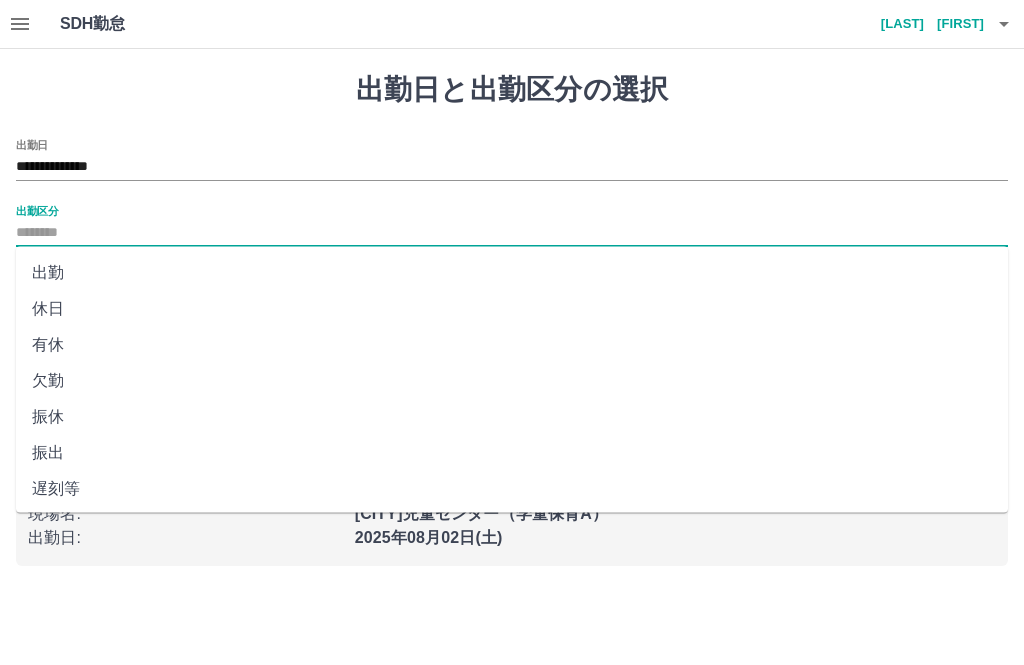 click on "出勤" at bounding box center (512, 273) 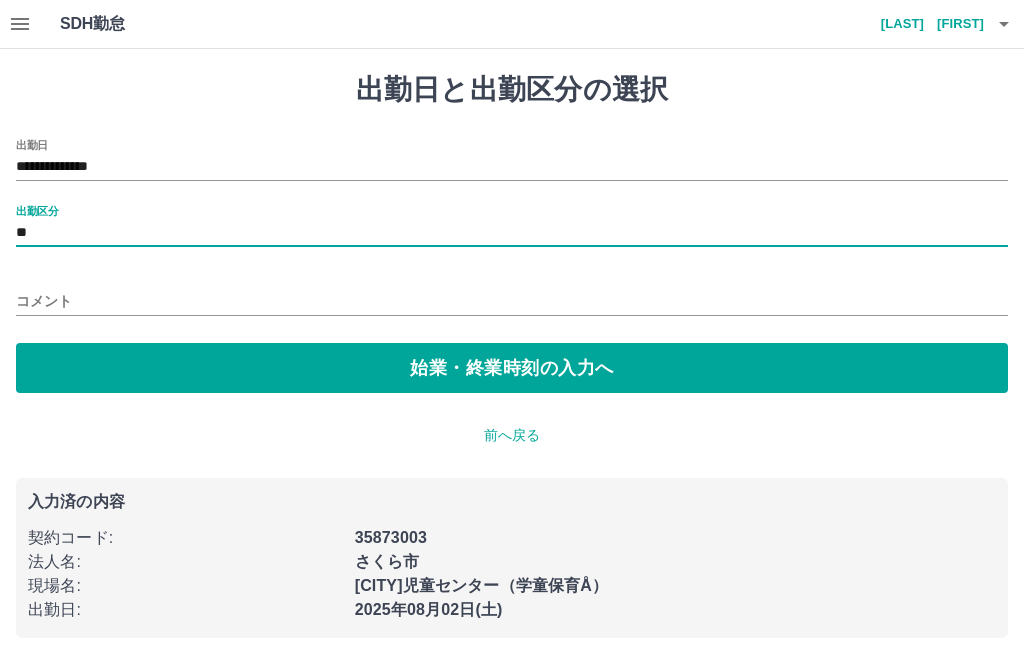 click on "始業・終業時刻の入力へ" at bounding box center [512, 368] 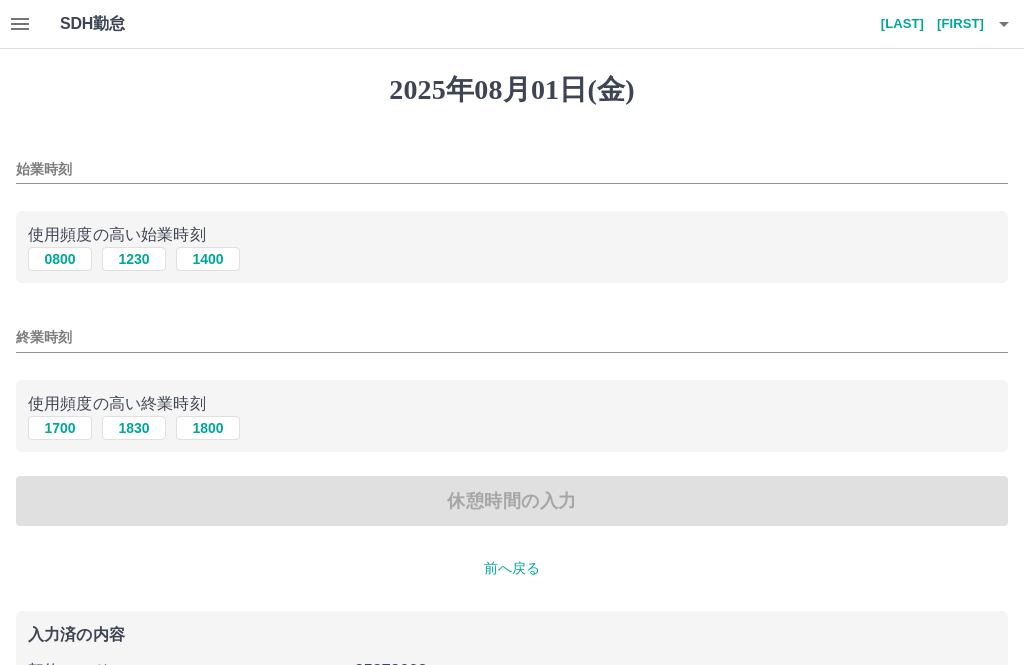 click on "1230" at bounding box center [134, 259] 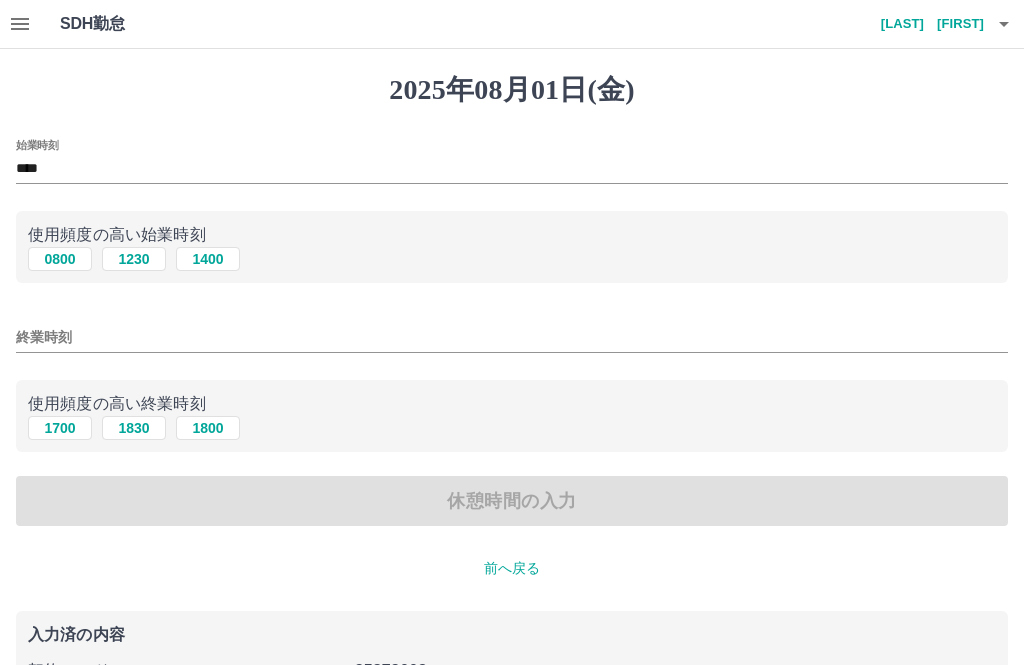 click on "1830" at bounding box center [134, 428] 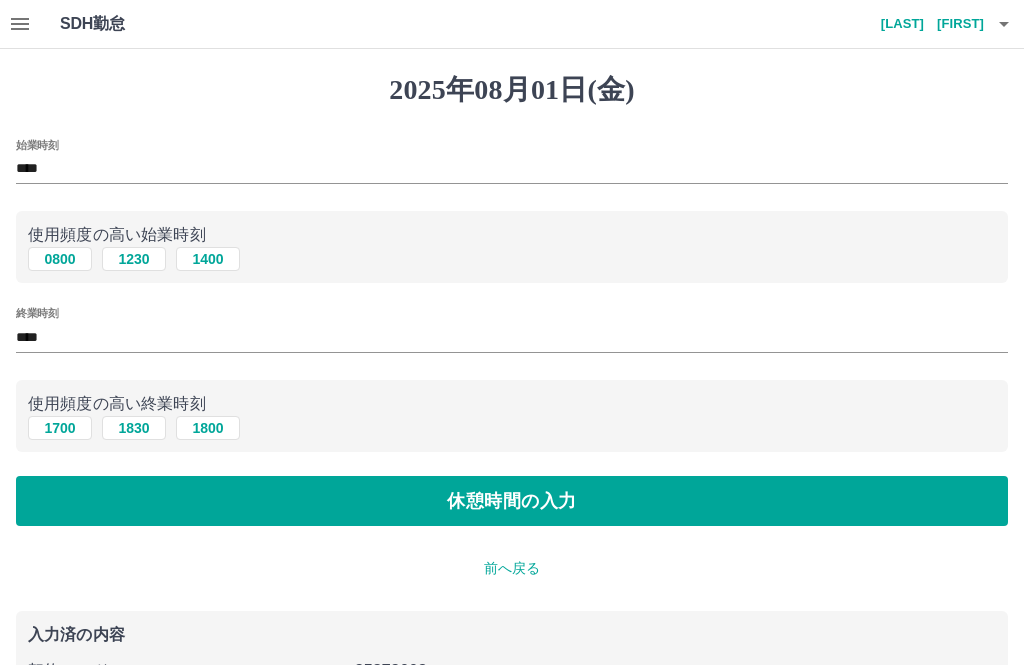 click on "休憩時間の入力" at bounding box center [512, 501] 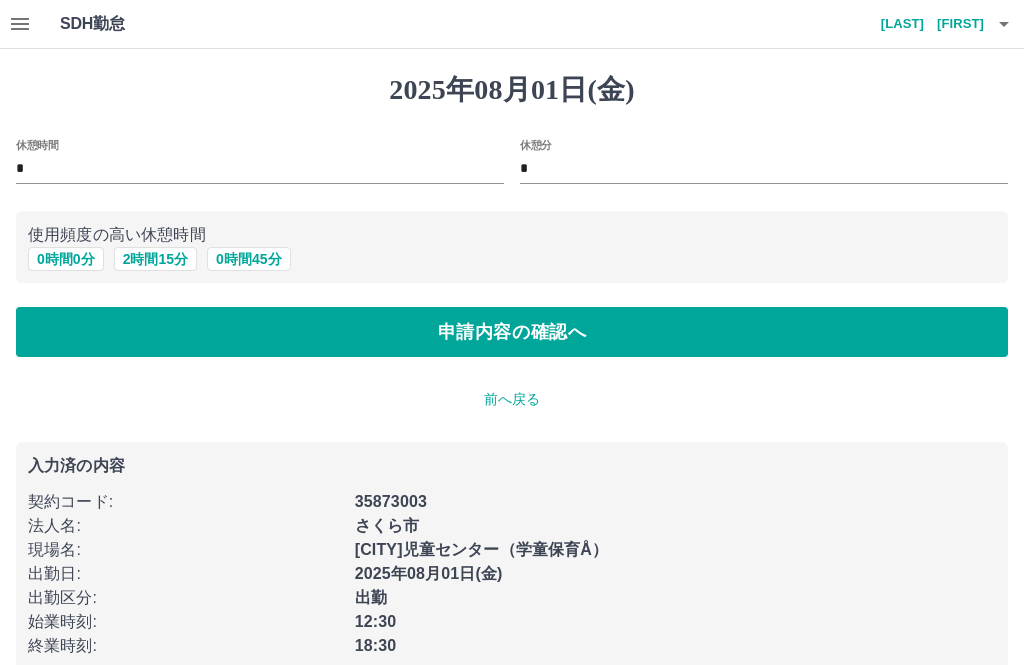 click on "申請内容の確認へ" at bounding box center (512, 332) 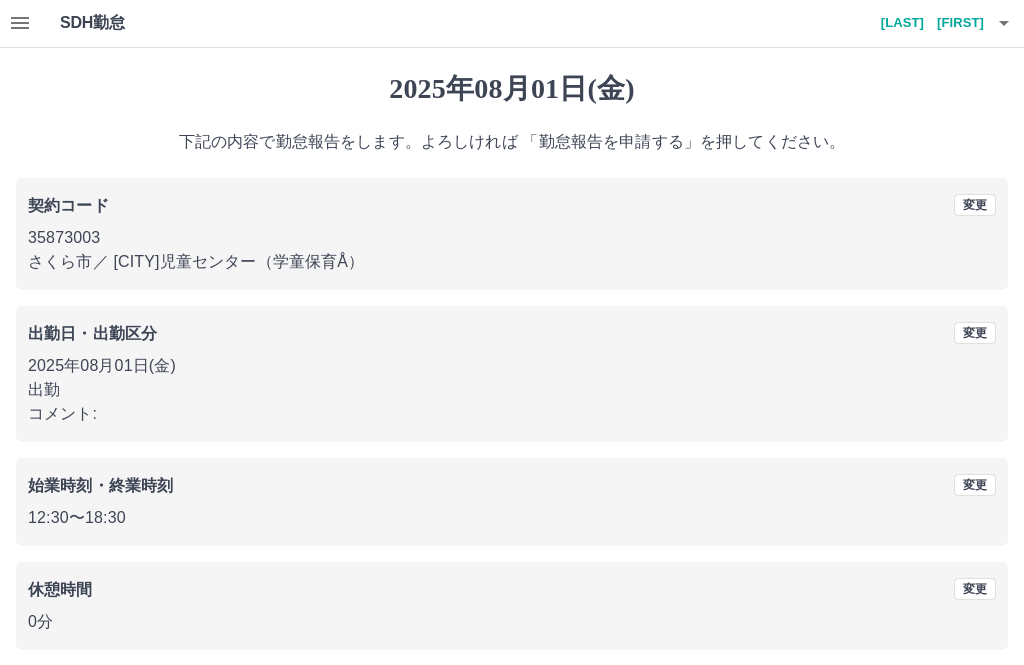 scroll, scrollTop: 19, scrollLeft: 0, axis: vertical 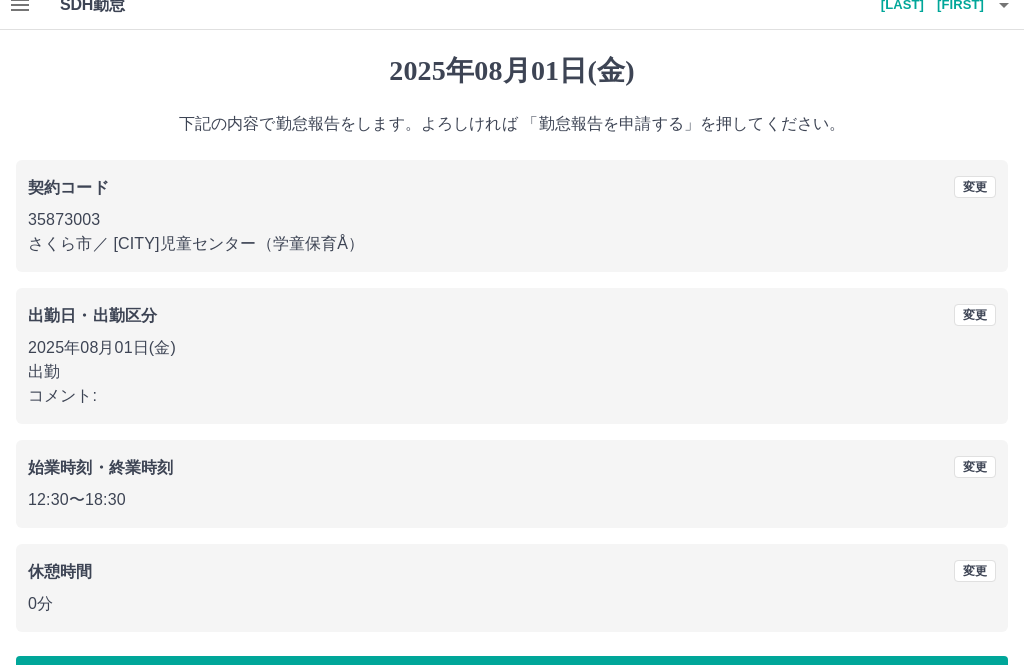 click on "勤怠報告を申請する" at bounding box center [512, 681] 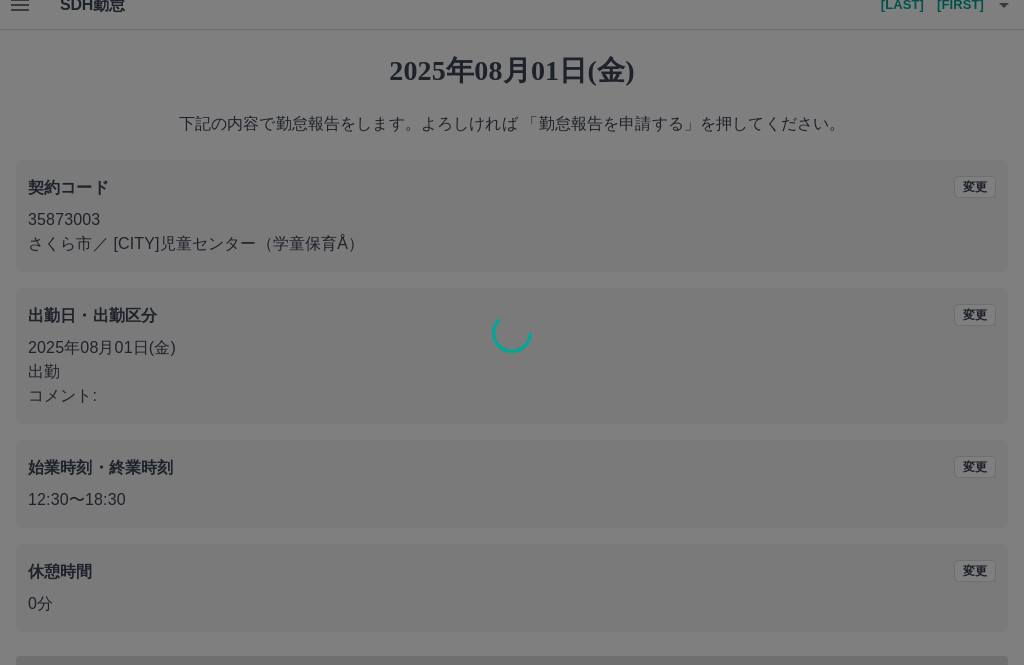 scroll, scrollTop: 0, scrollLeft: 0, axis: both 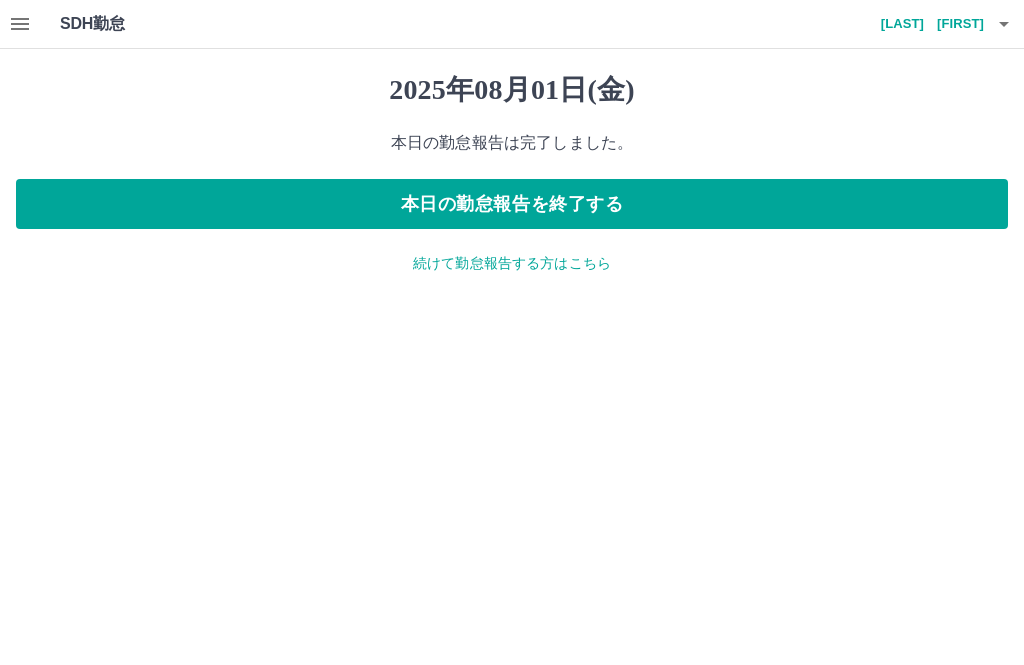 click on "続けて勤怠報告する方はこちら" at bounding box center [512, 263] 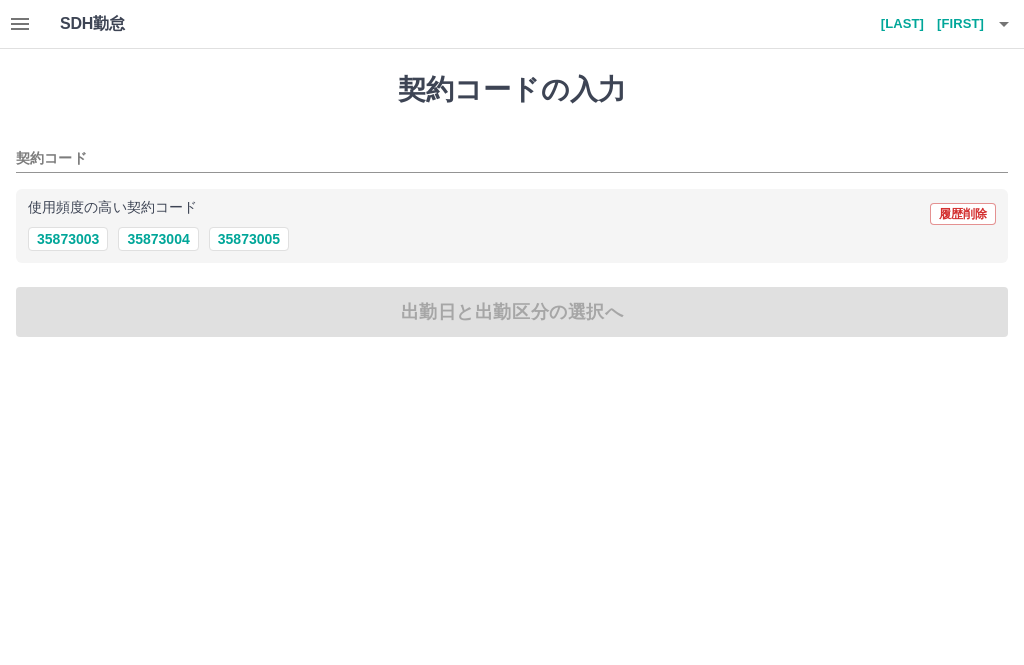 click on "35873004" at bounding box center (158, 239) 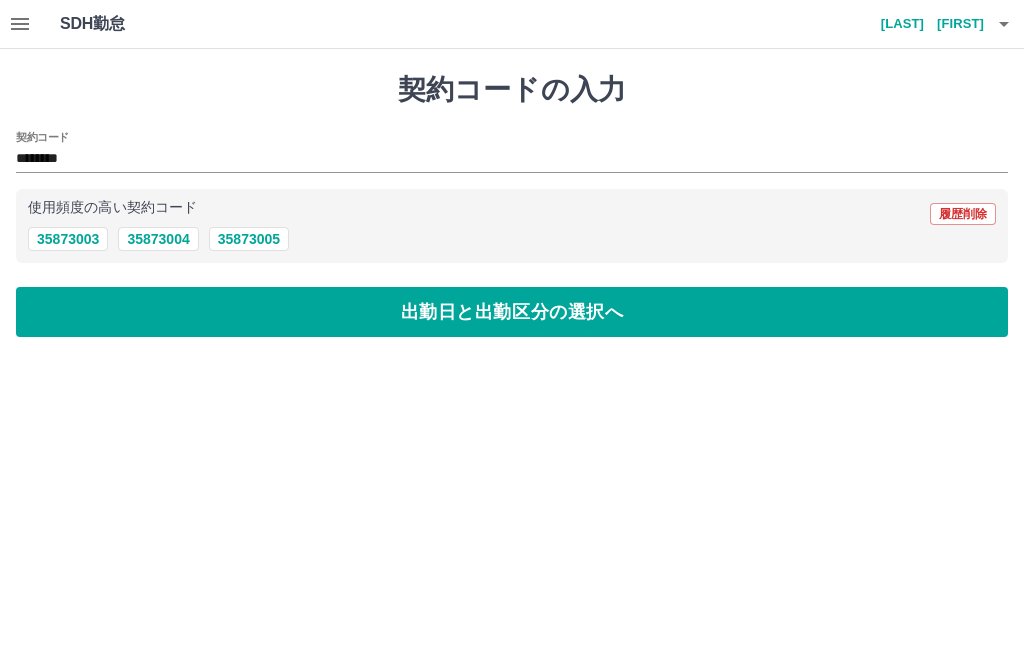 type on "********" 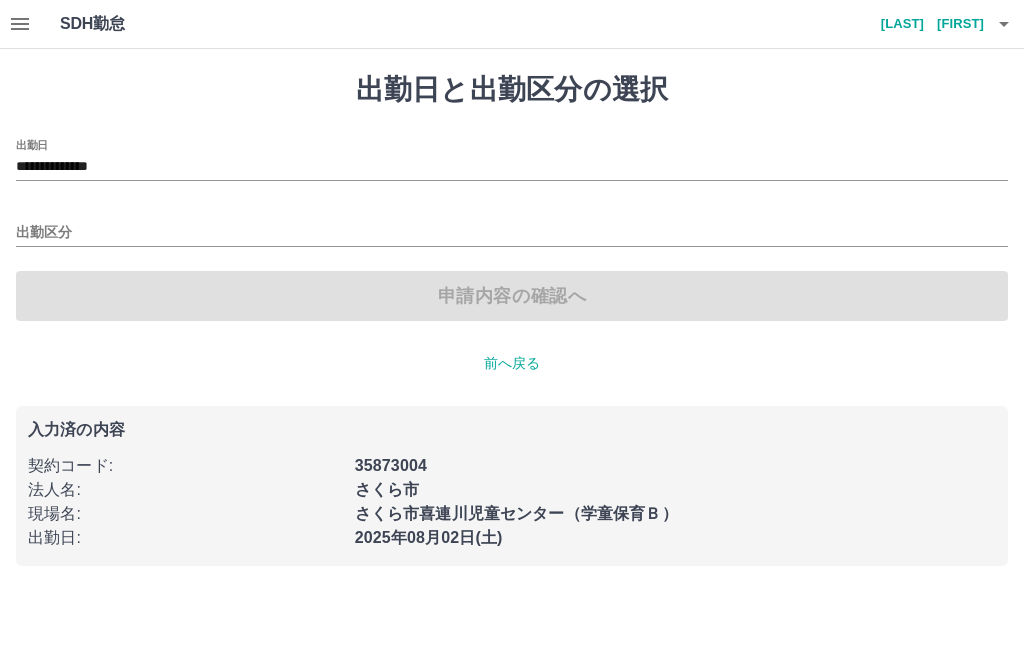 click on "出勤区分" at bounding box center [512, 233] 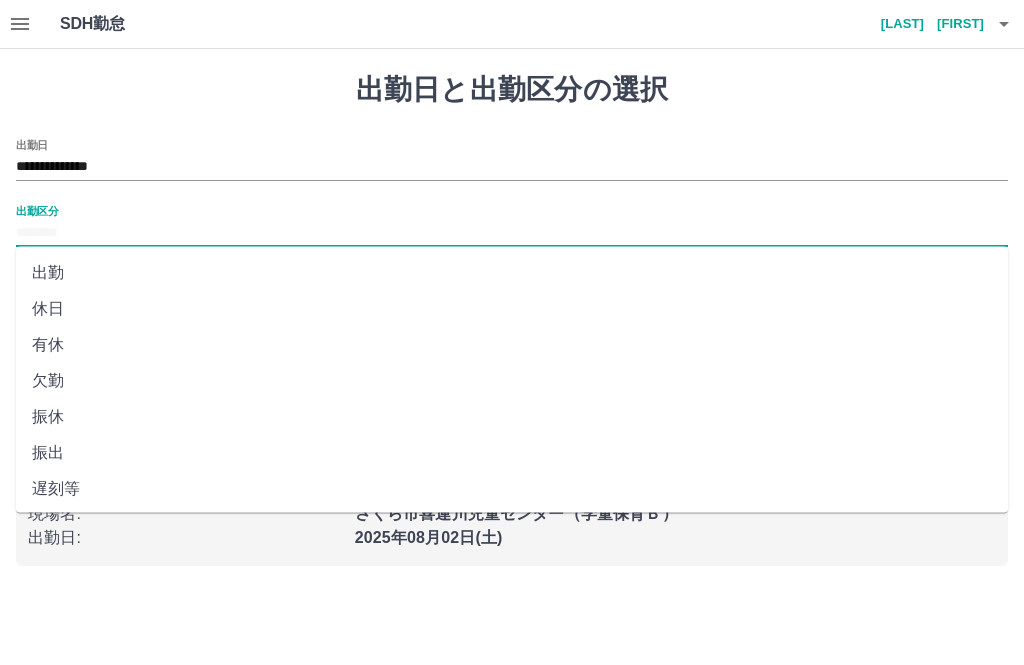 click on "出勤" at bounding box center (512, 273) 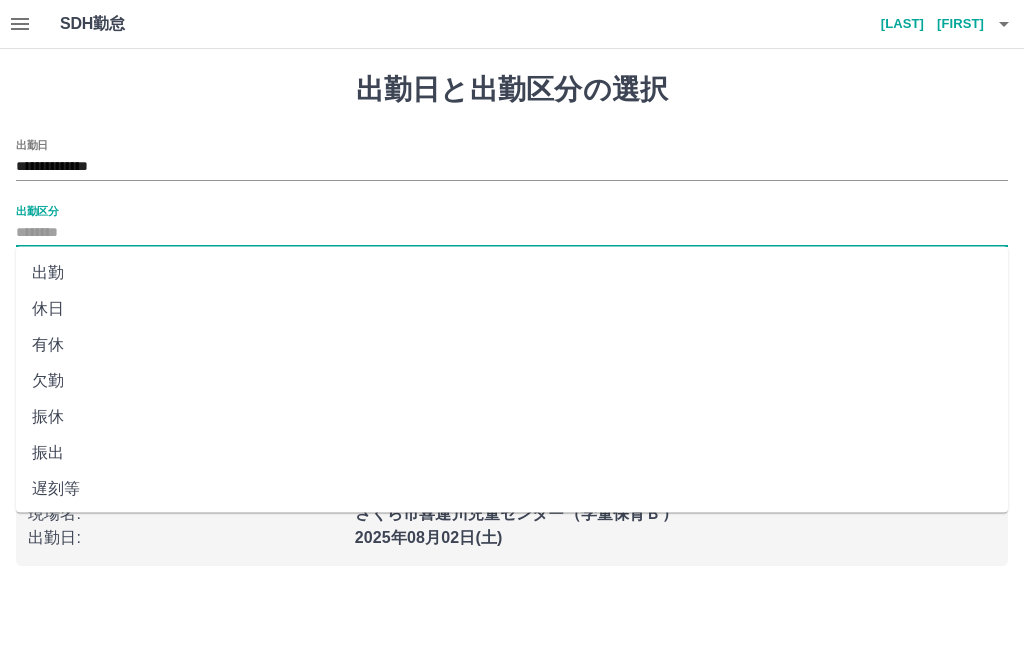 type on "**" 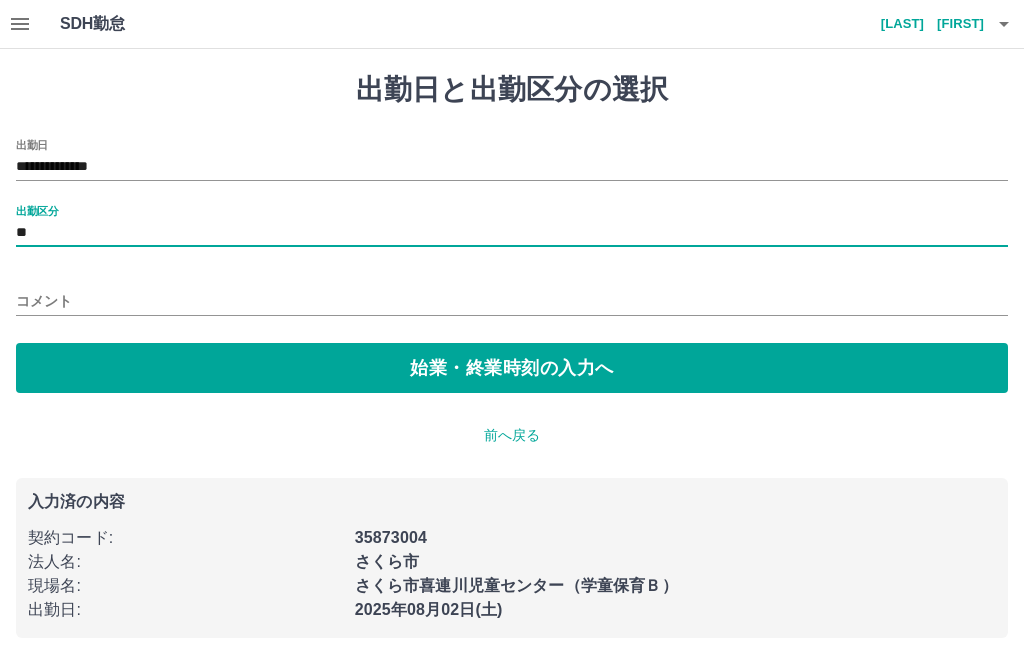 click on "コメント" at bounding box center [512, 301] 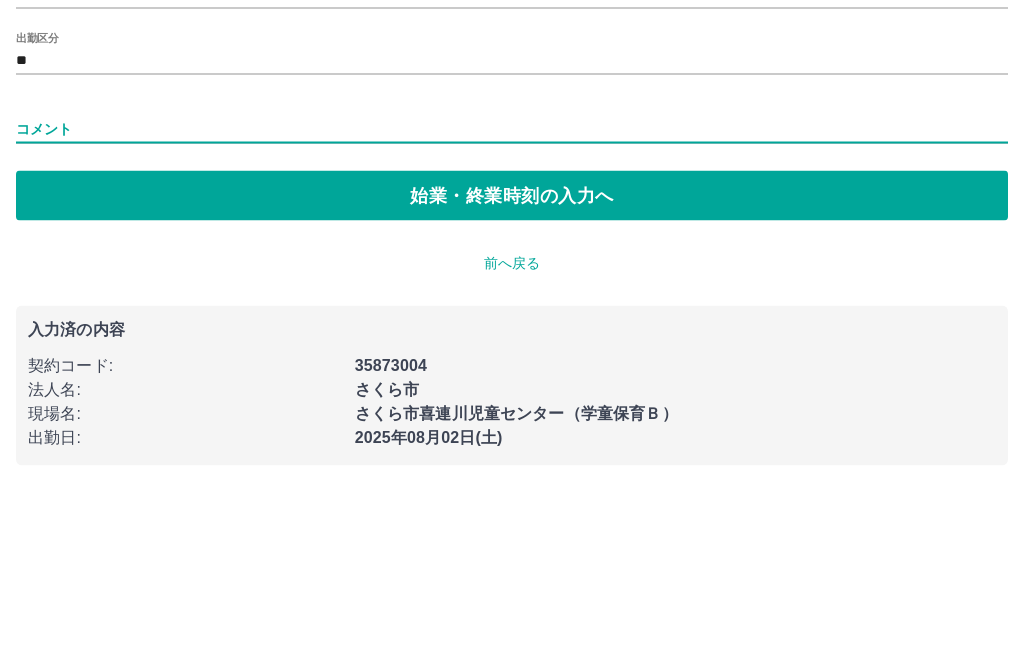 click on "コメント" at bounding box center (512, 301) 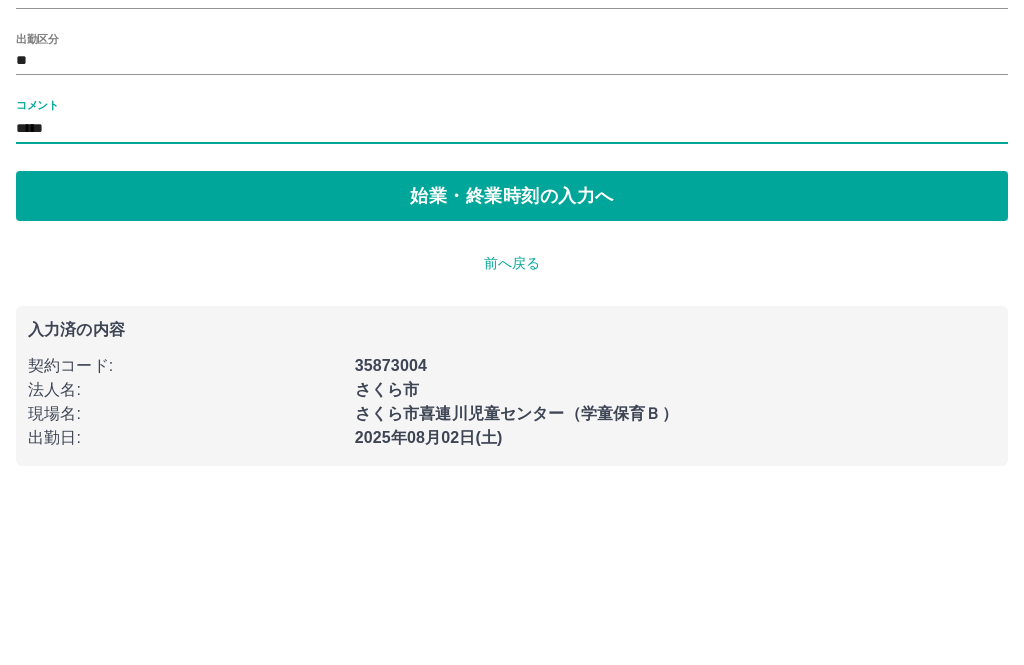click on "*****" at bounding box center (512, 301) 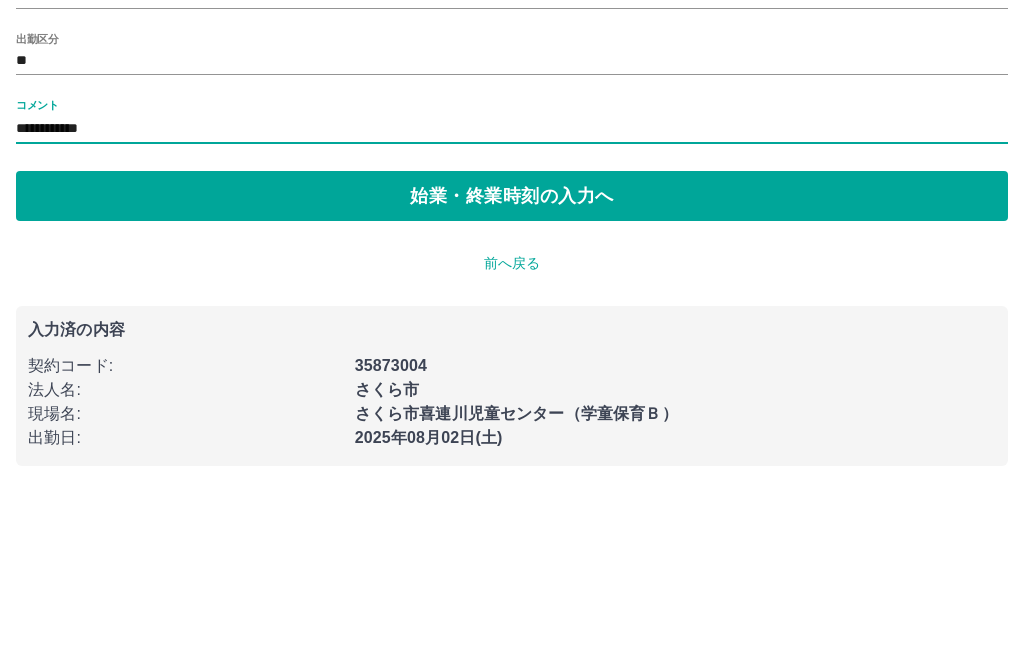 type on "**********" 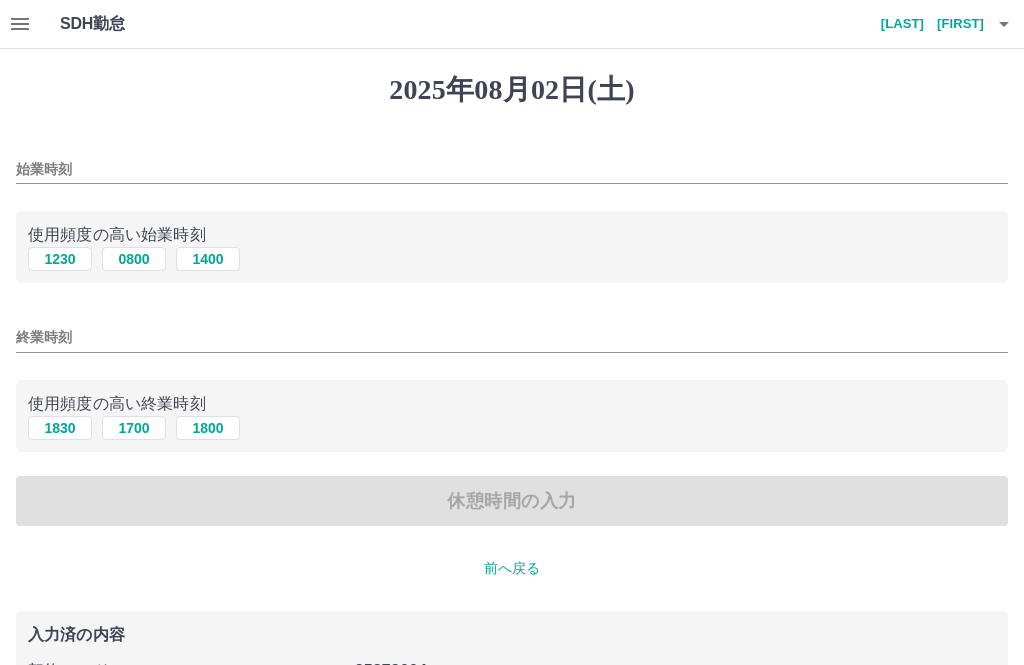 click on "0800" at bounding box center [134, 259] 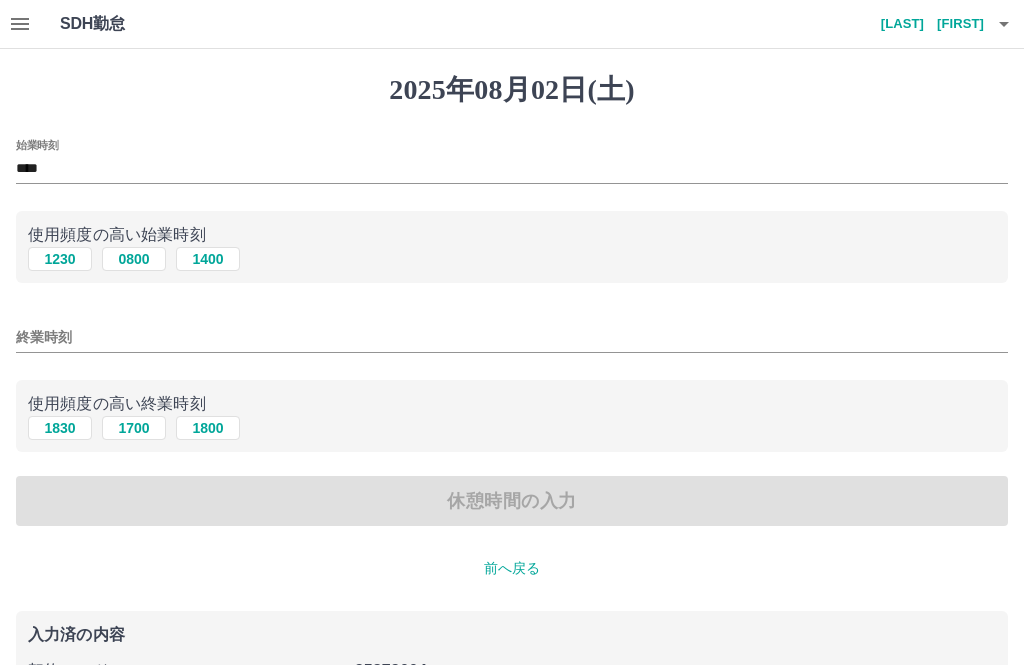 click on "終業時刻" at bounding box center (512, 337) 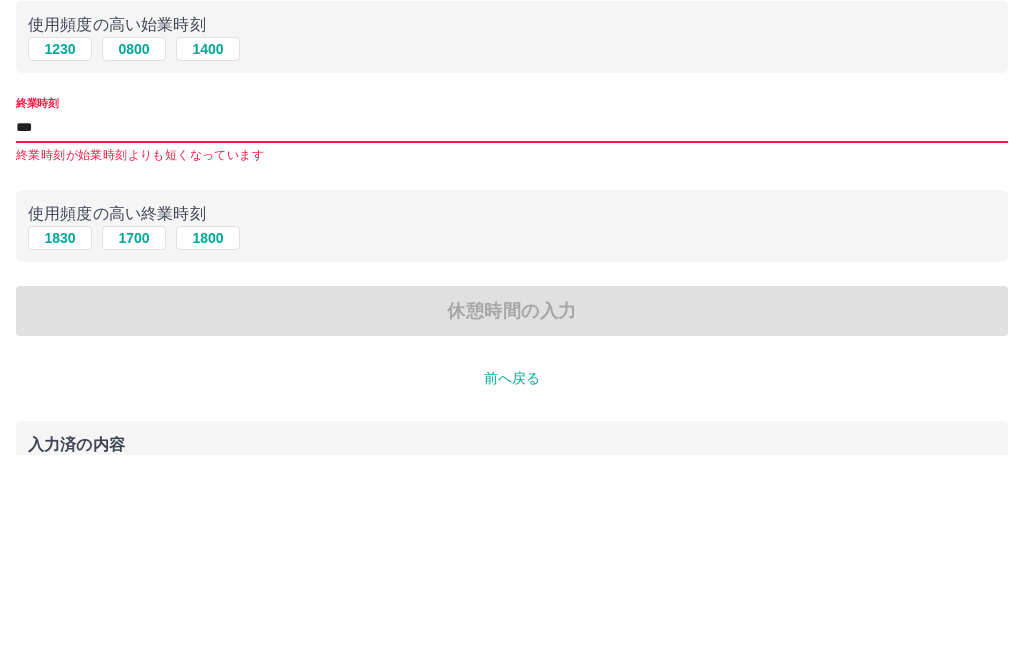 type on "****" 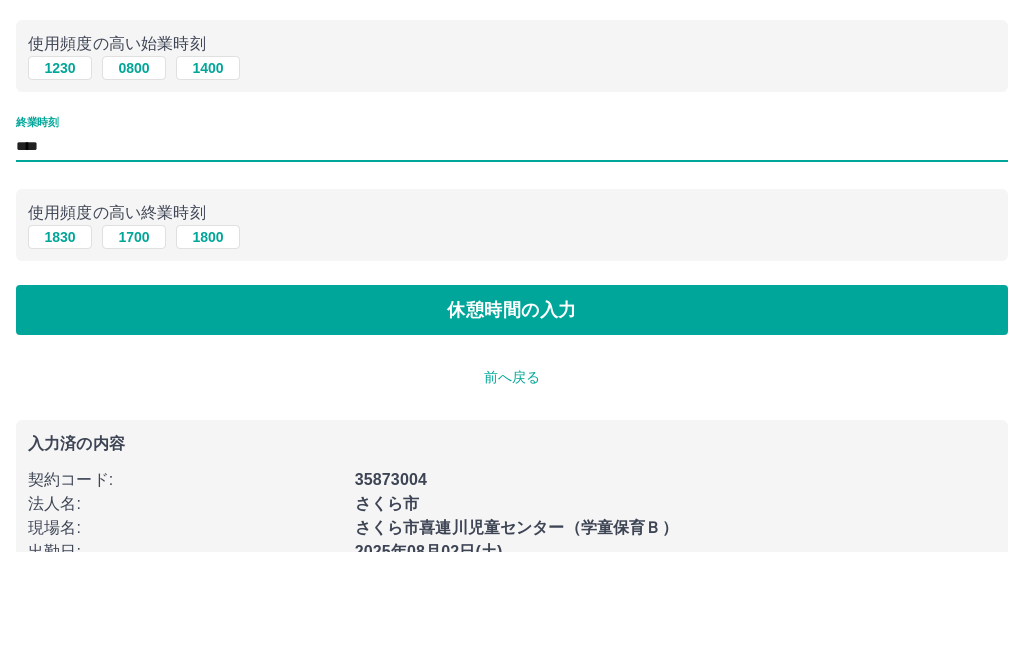 scroll, scrollTop: 85, scrollLeft: 0, axis: vertical 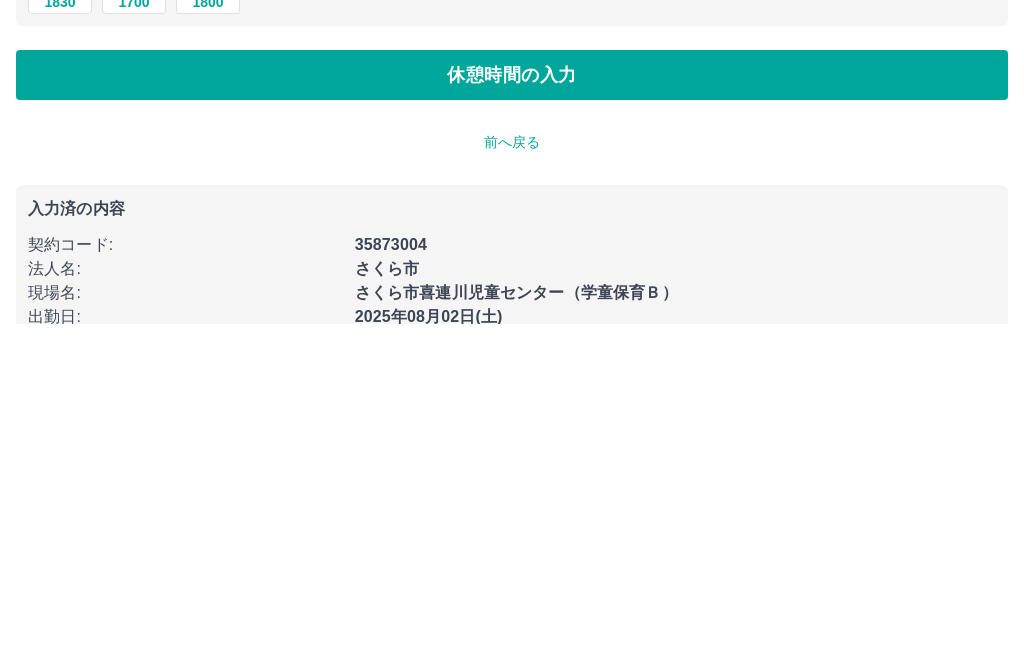 click on "休憩時間の入力" at bounding box center (512, 416) 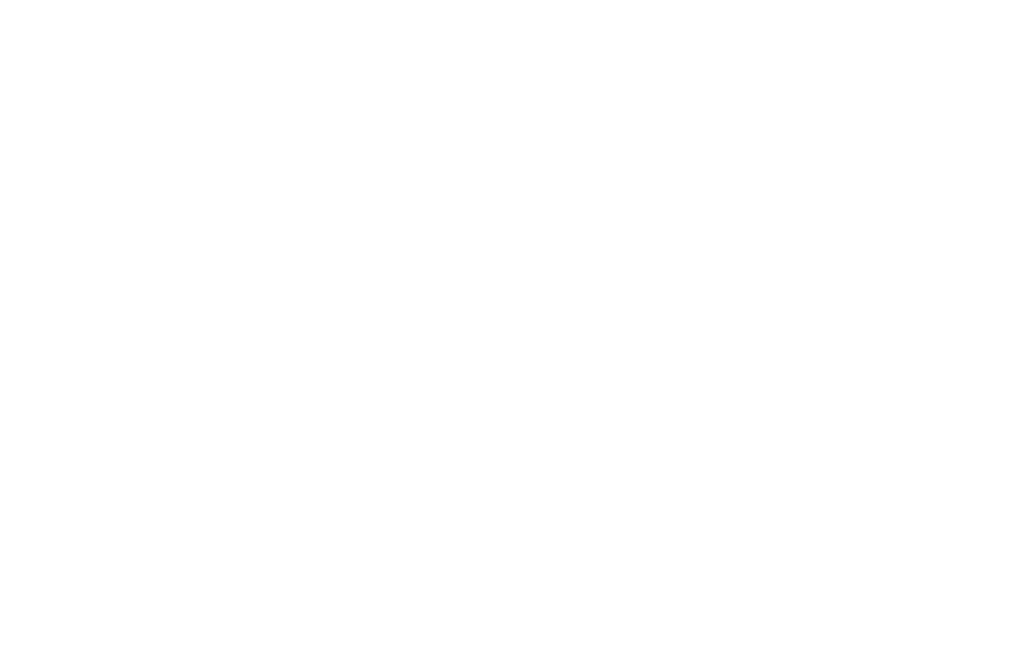 scroll, scrollTop: 58, scrollLeft: 0, axis: vertical 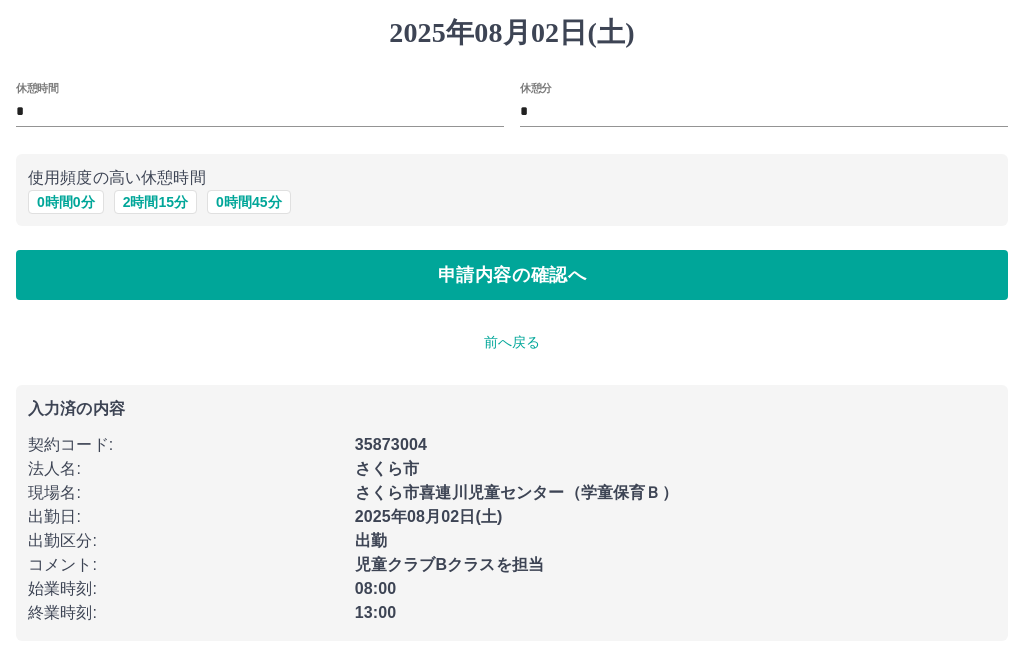 click on "申請内容の確認へ" at bounding box center [512, 275] 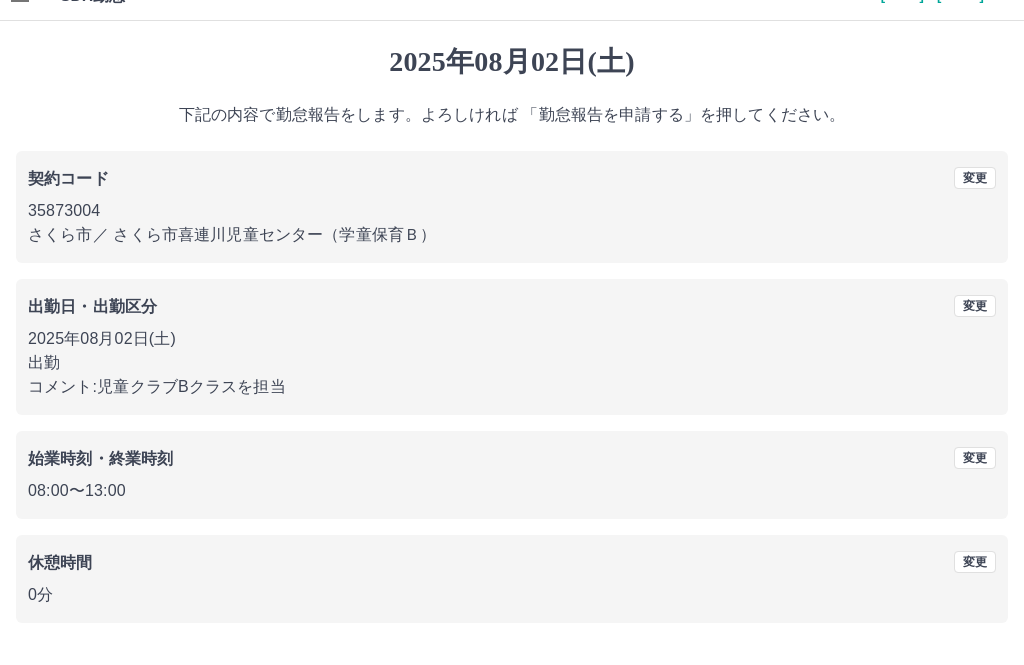 scroll, scrollTop: 19, scrollLeft: 0, axis: vertical 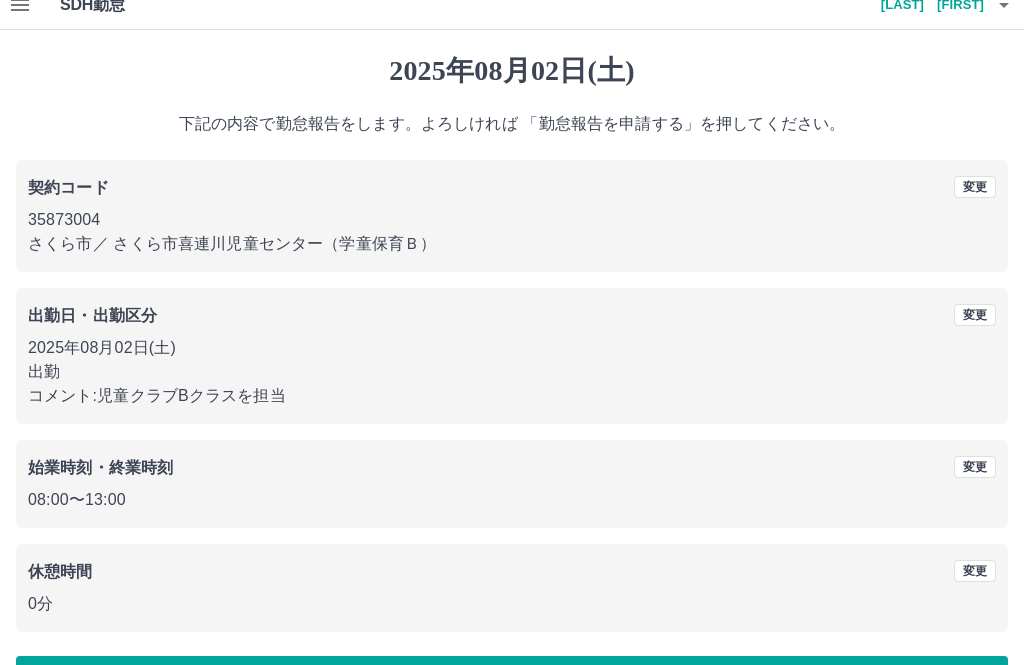 click on "勤怠報告を申請する" at bounding box center [512, 681] 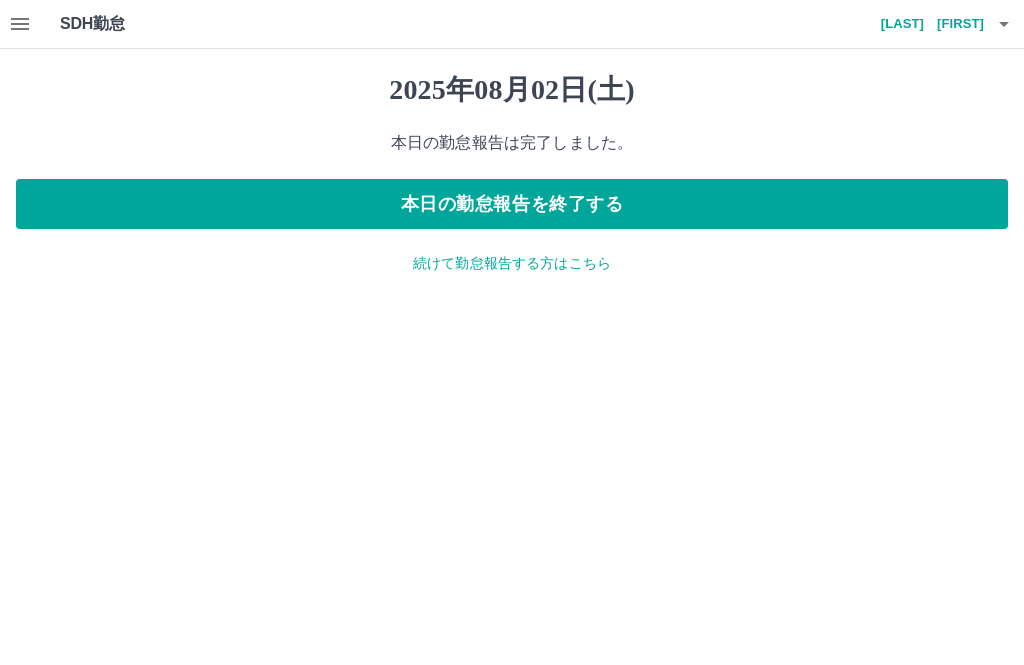scroll, scrollTop: 0, scrollLeft: 0, axis: both 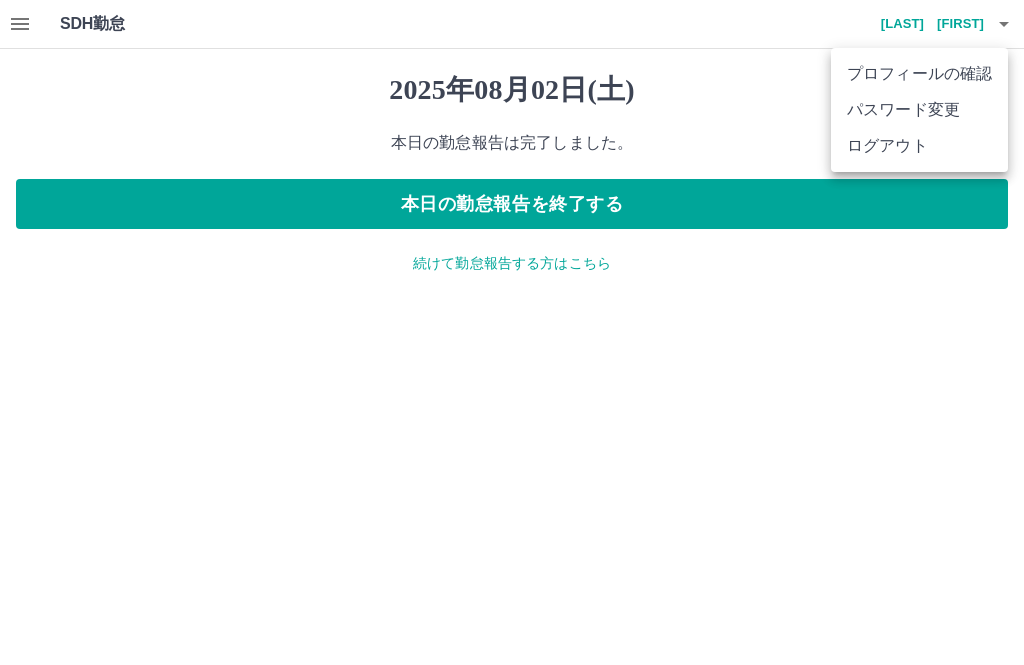 click at bounding box center [512, 332] 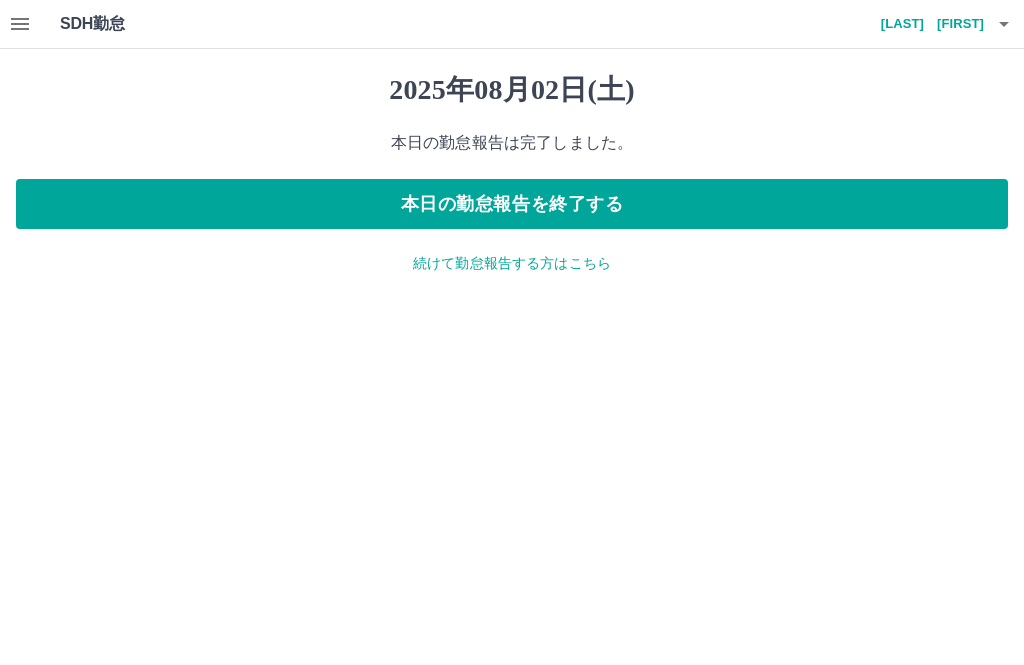 click on "SDH勤怠" at bounding box center [125, 24] 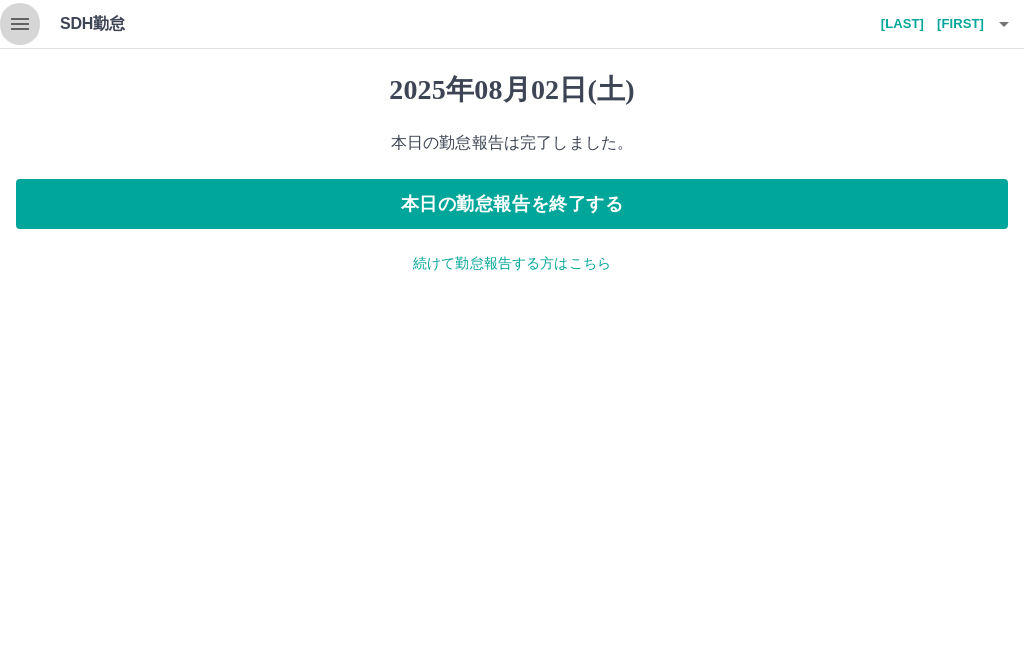 click 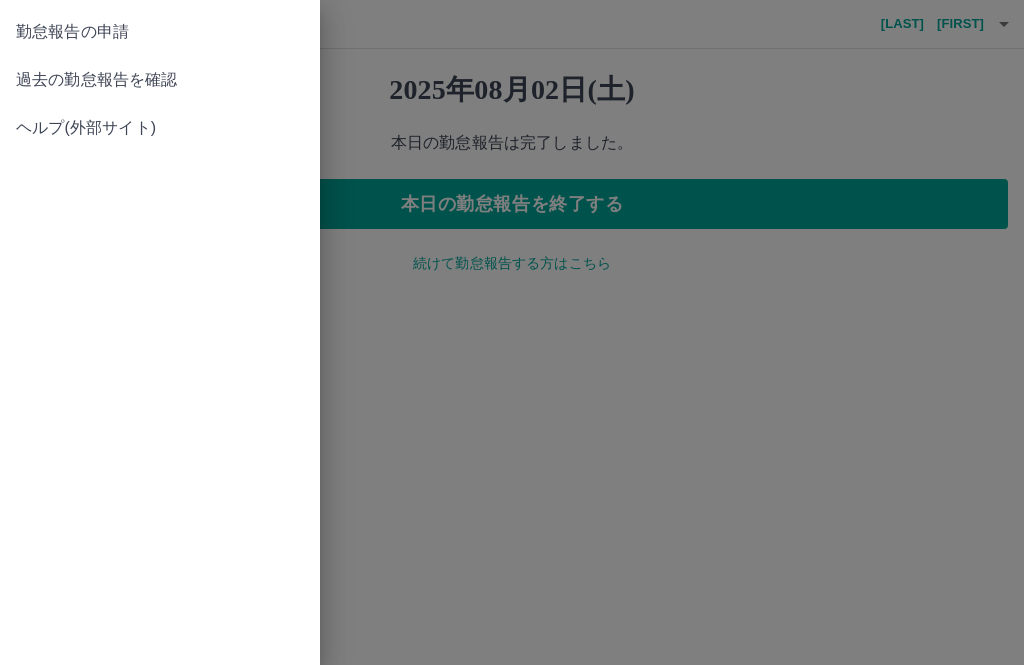 click on "過去の勤怠報告を確認" at bounding box center (160, 80) 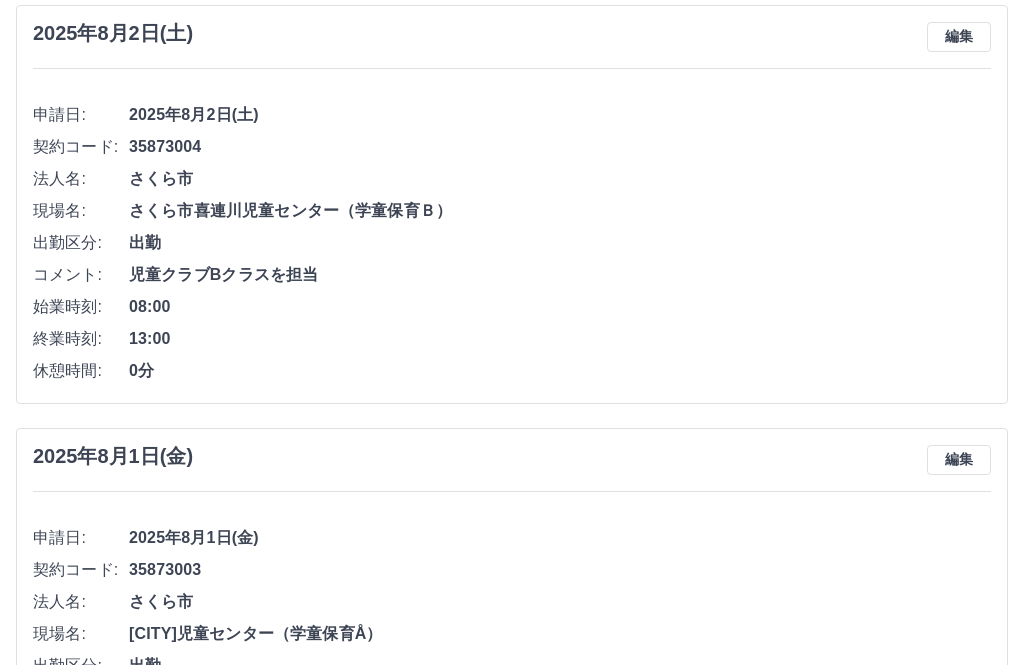 scroll, scrollTop: 176, scrollLeft: 0, axis: vertical 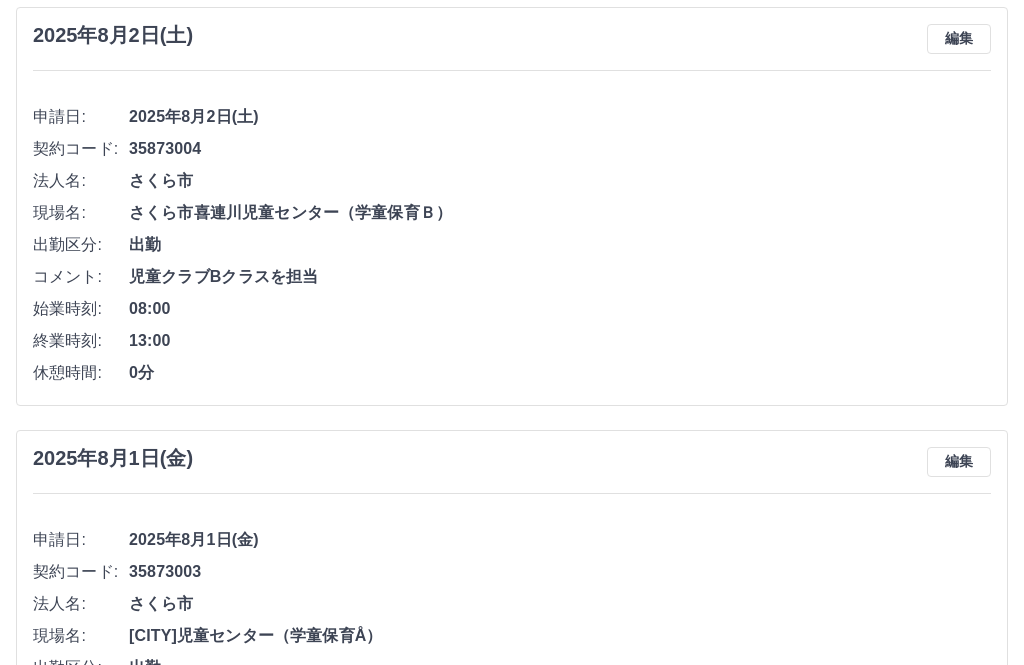 click on "編集" at bounding box center (959, 39) 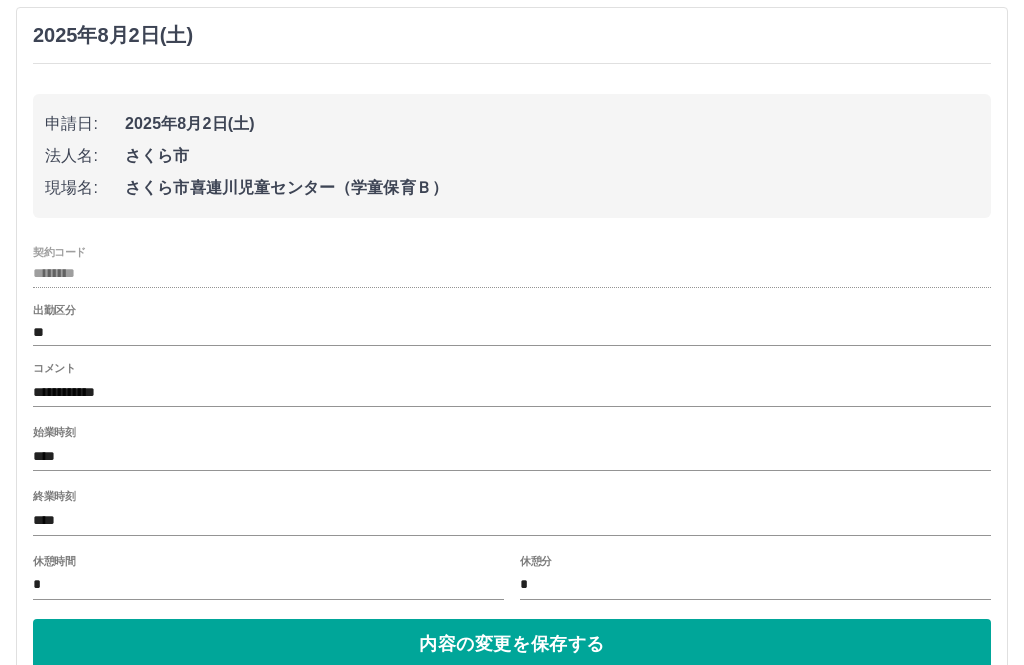 click on "**********" at bounding box center (512, 392) 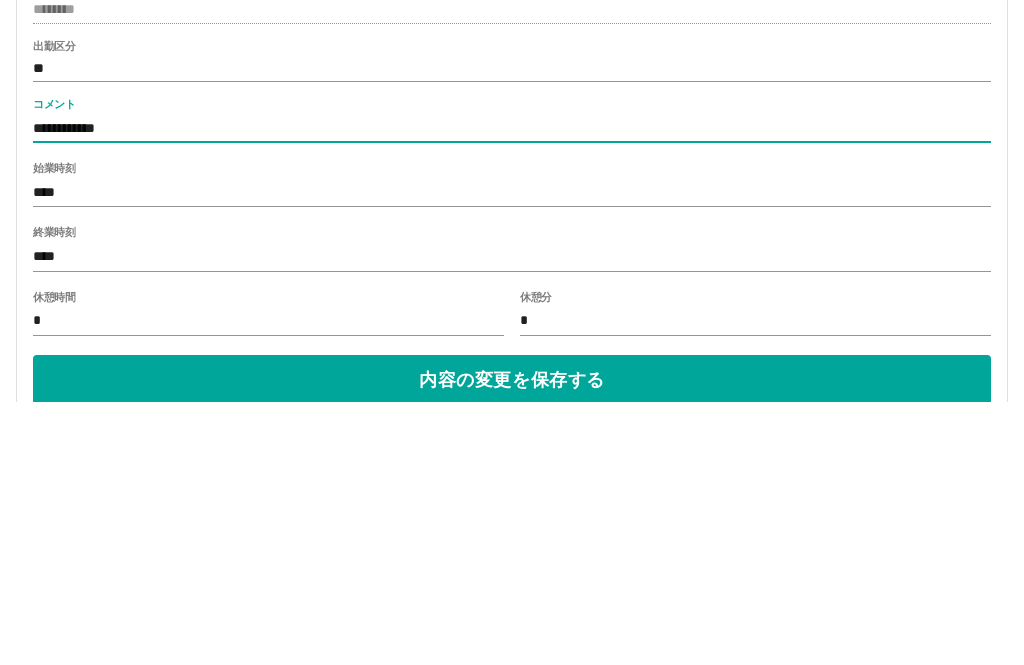 click on "**********" at bounding box center [512, 392] 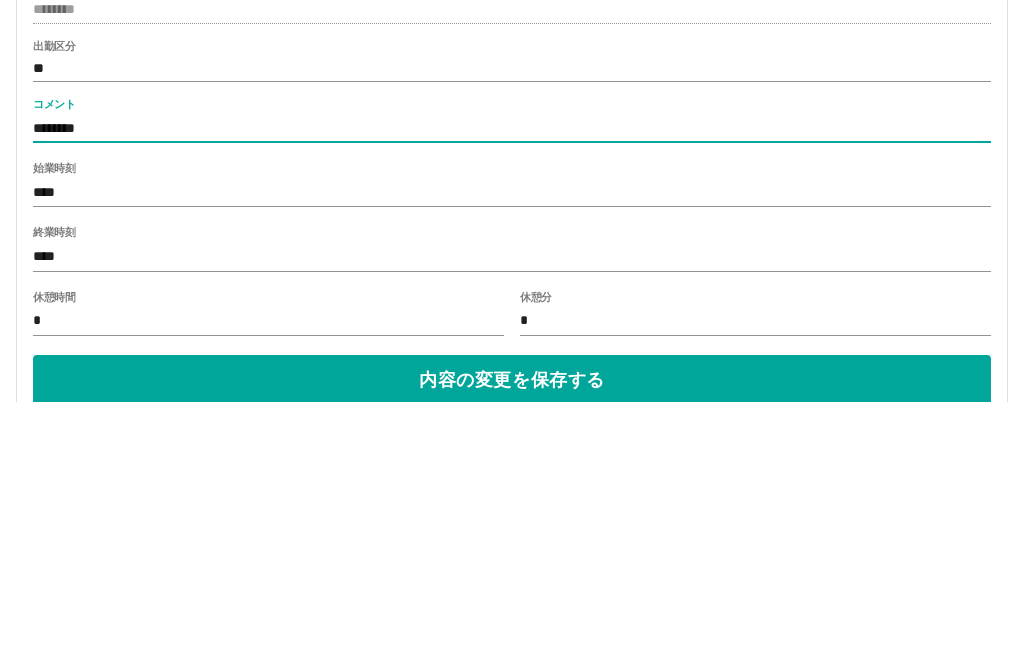 type on "*********" 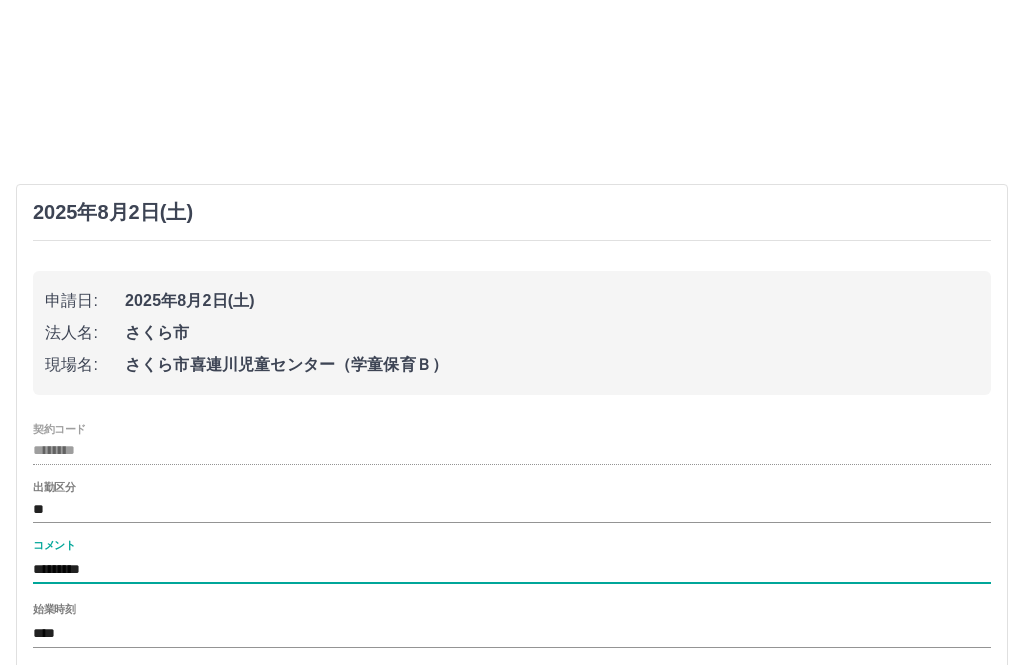 scroll, scrollTop: 163, scrollLeft: 0, axis: vertical 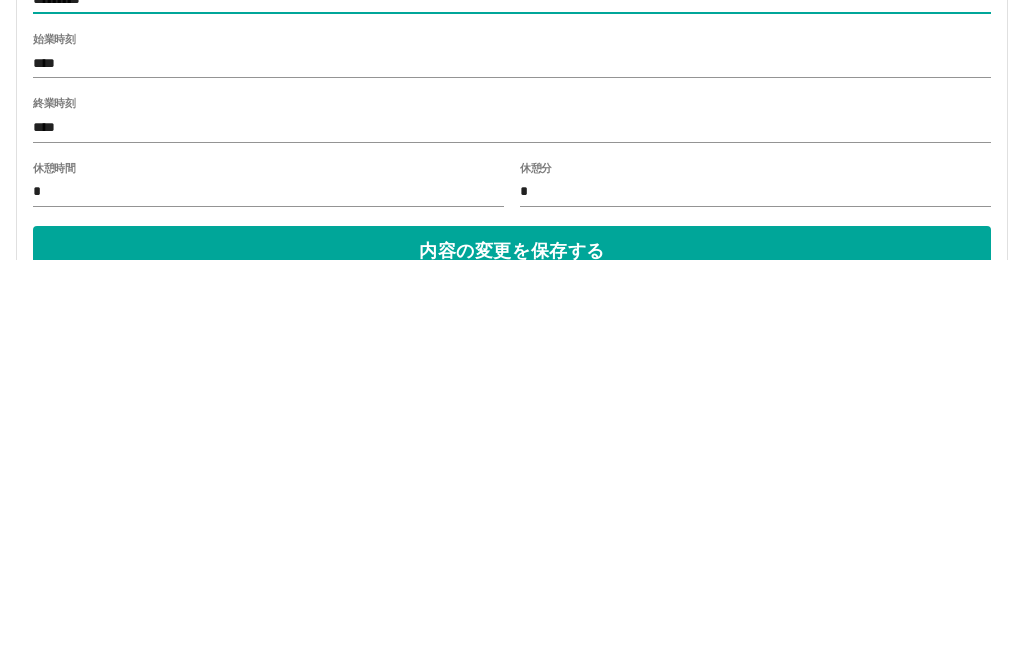 click on "内容の変更を保存する" at bounding box center (512, 657) 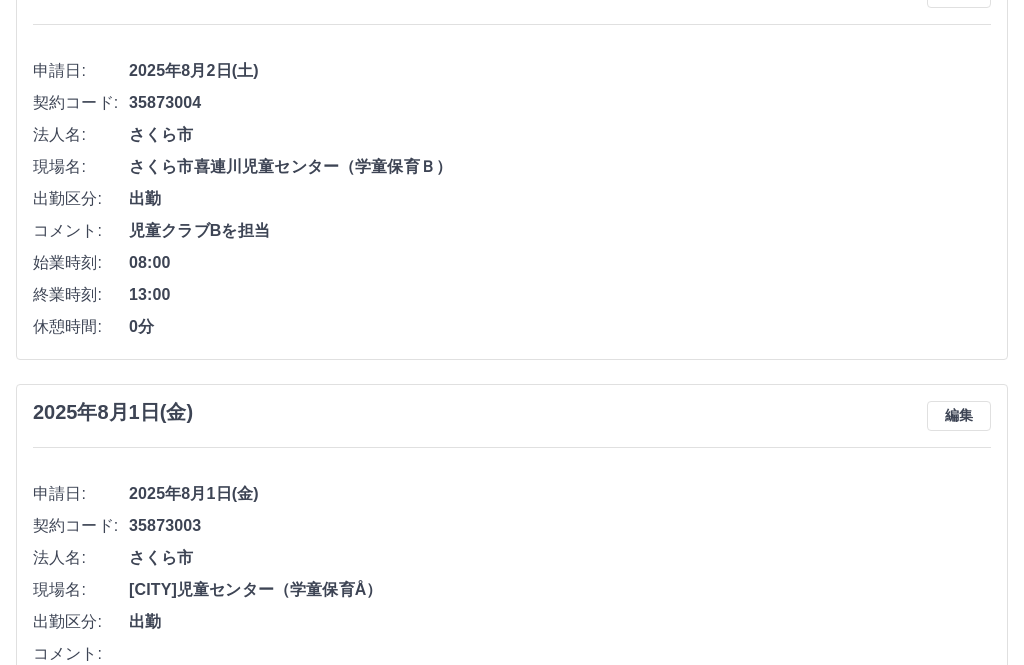 scroll, scrollTop: 0, scrollLeft: 0, axis: both 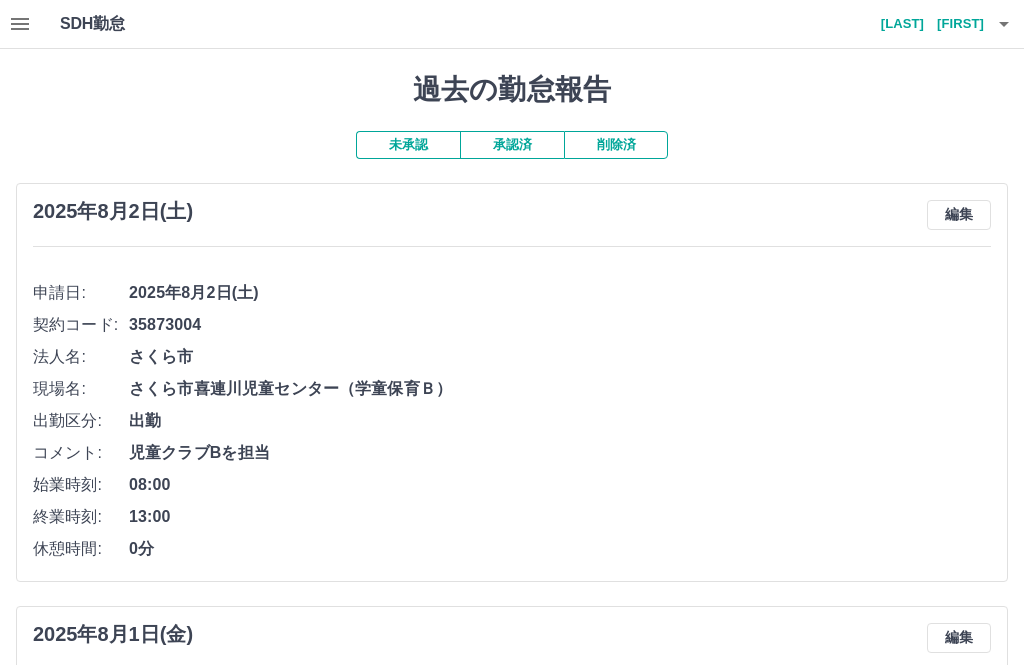 click 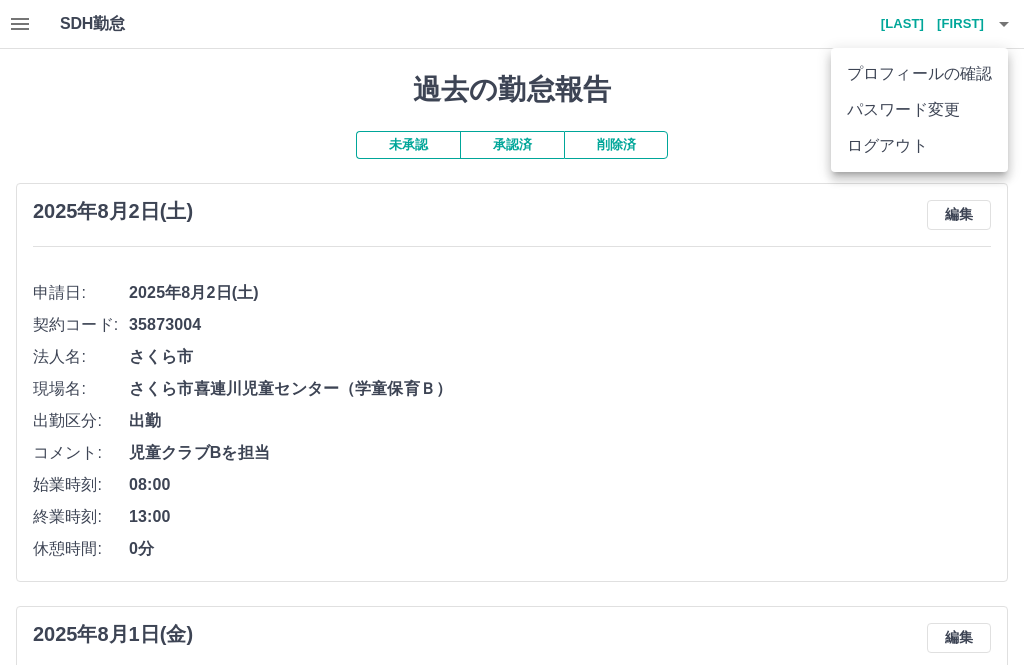click on "ログアウト" at bounding box center [919, 146] 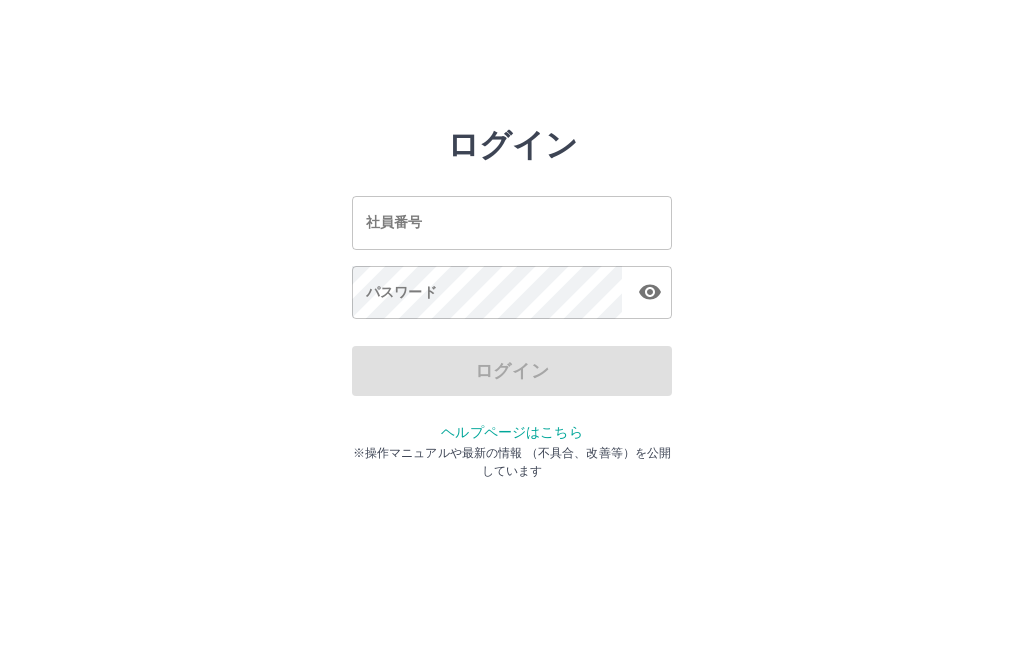 scroll, scrollTop: 0, scrollLeft: 0, axis: both 